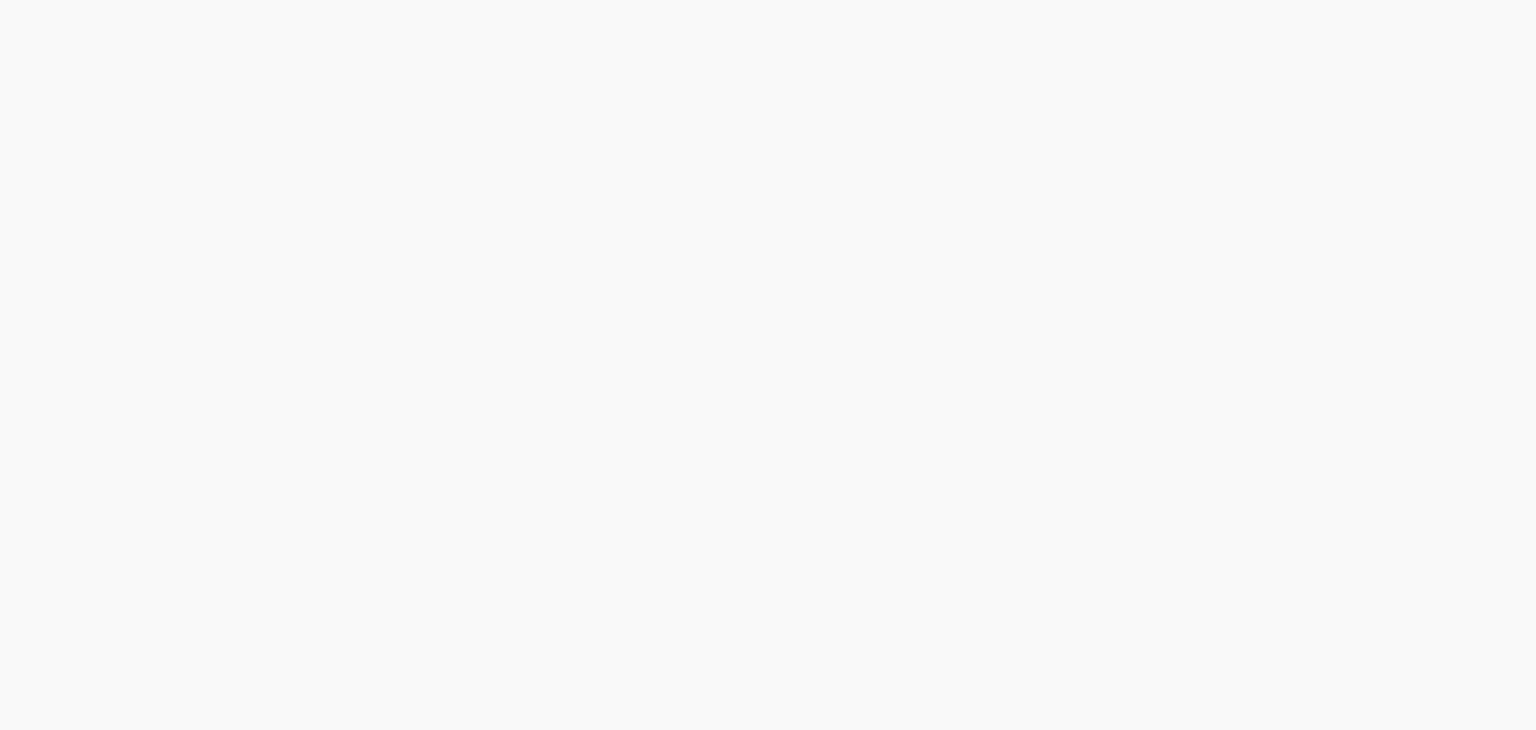 scroll, scrollTop: 0, scrollLeft: 0, axis: both 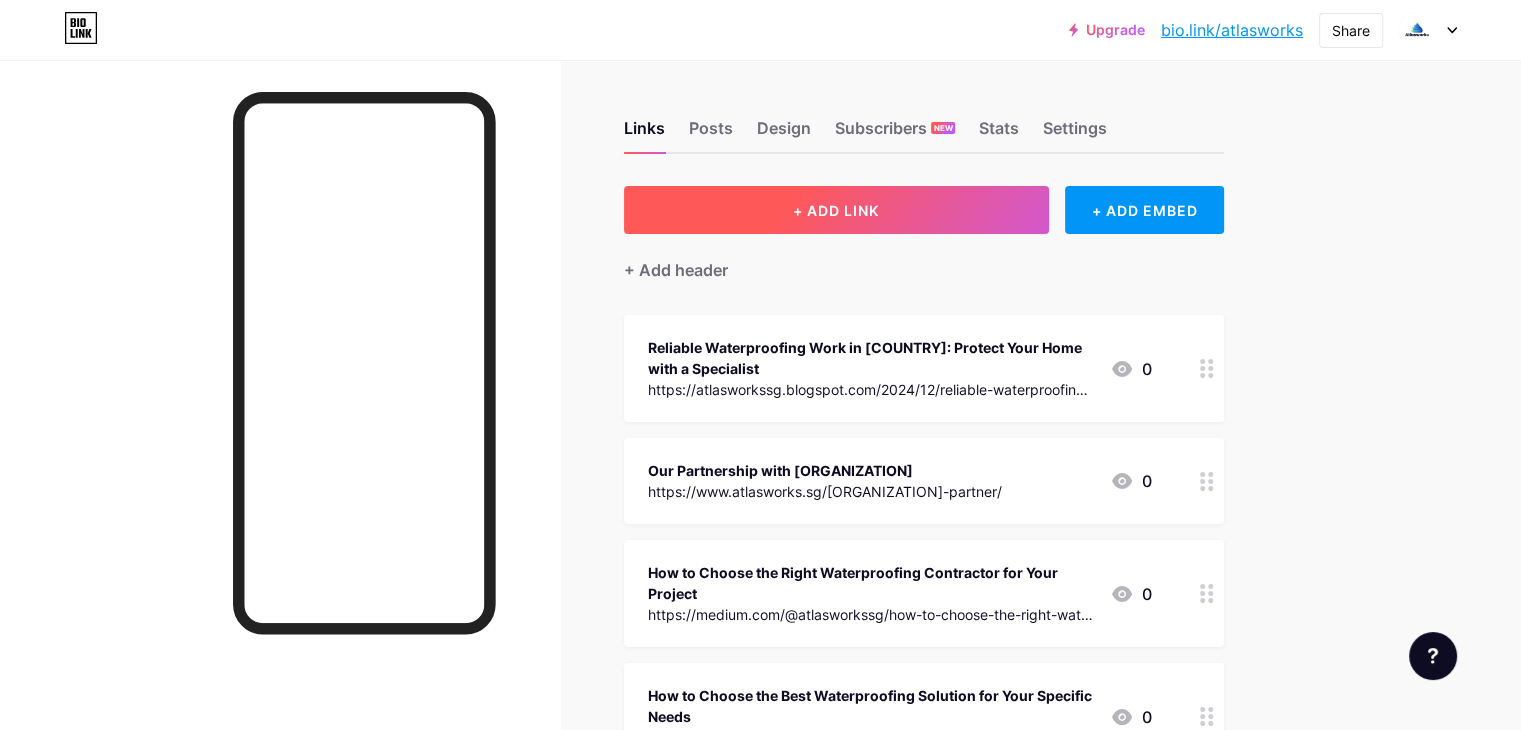 click on "+ ADD LINK" at bounding box center [836, 210] 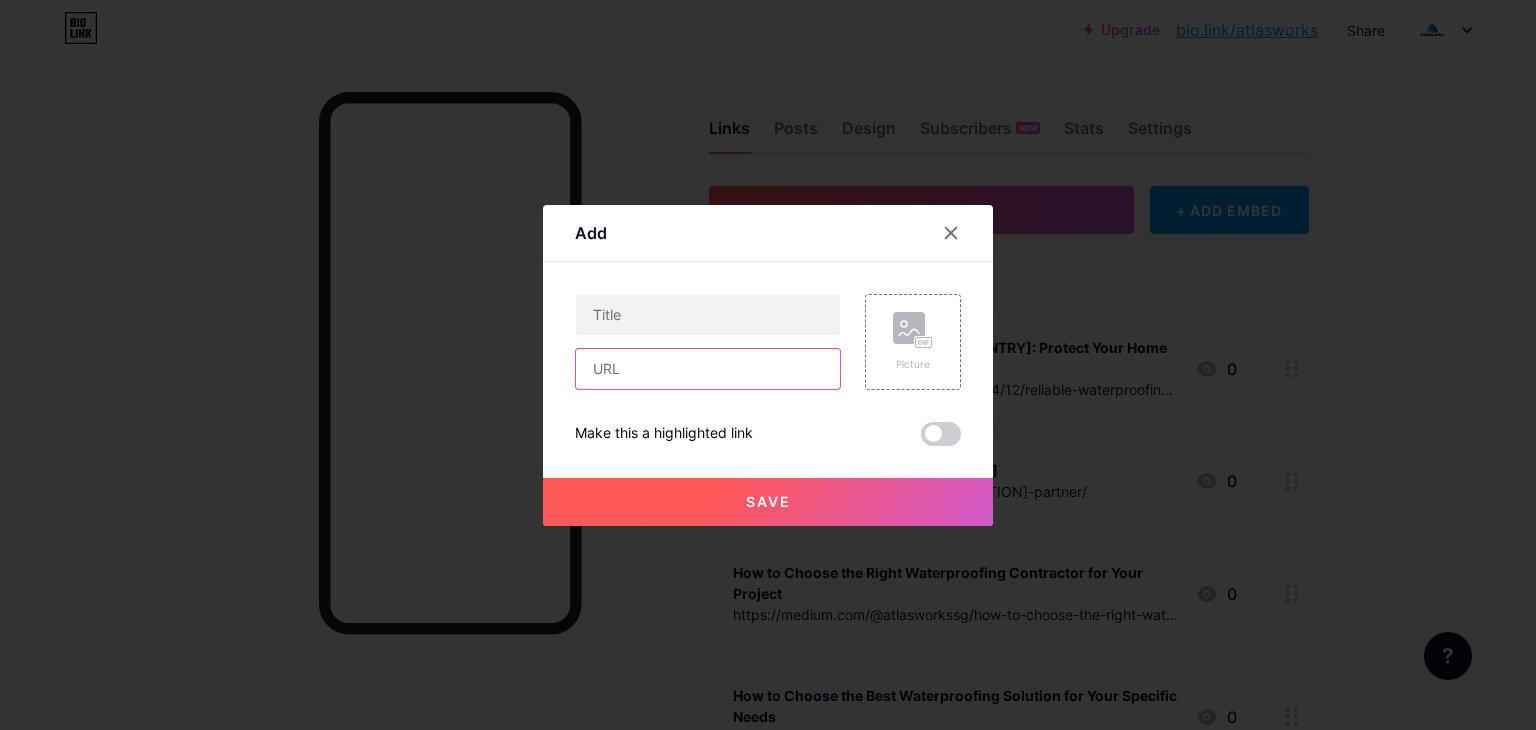 click at bounding box center [708, 369] 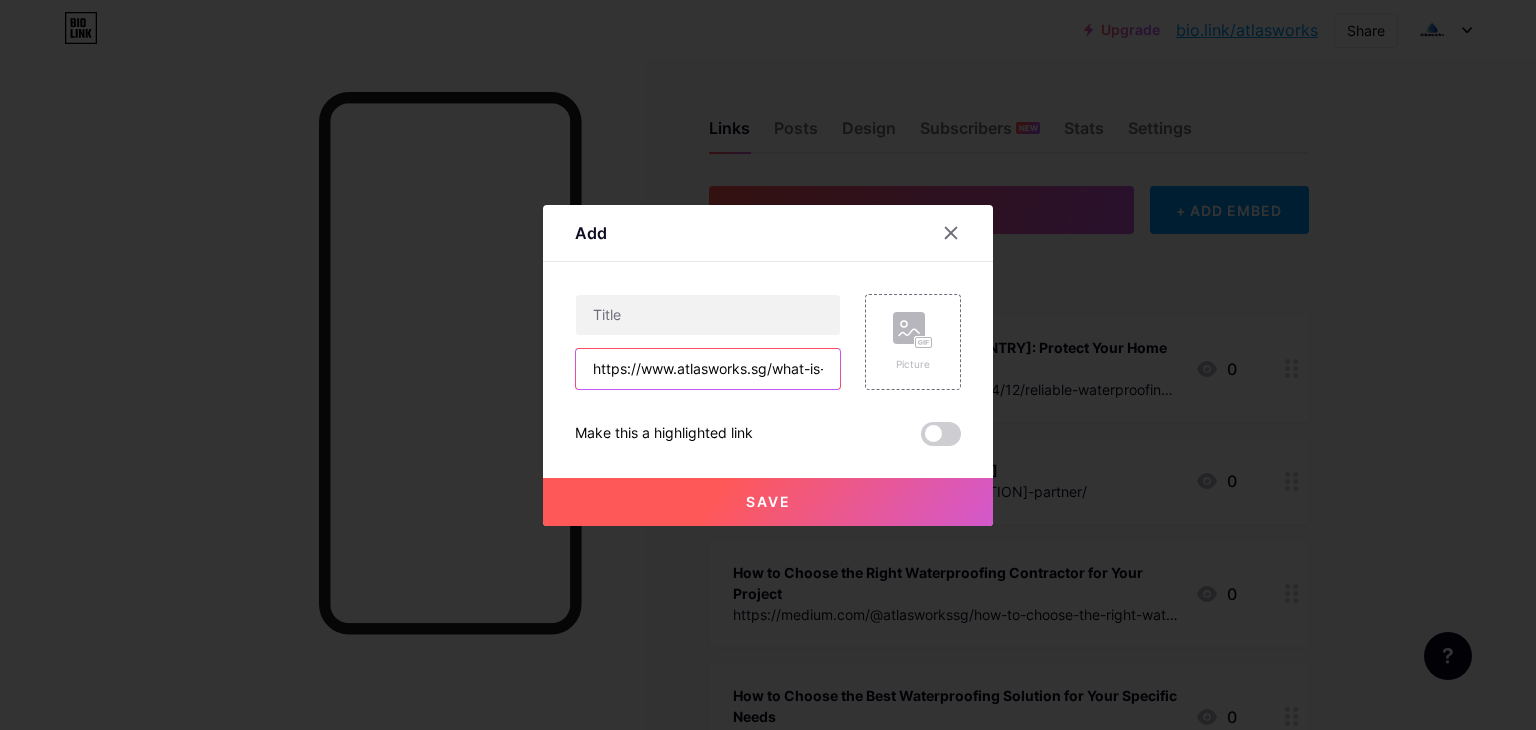 scroll, scrollTop: 0, scrollLeft: 180, axis: horizontal 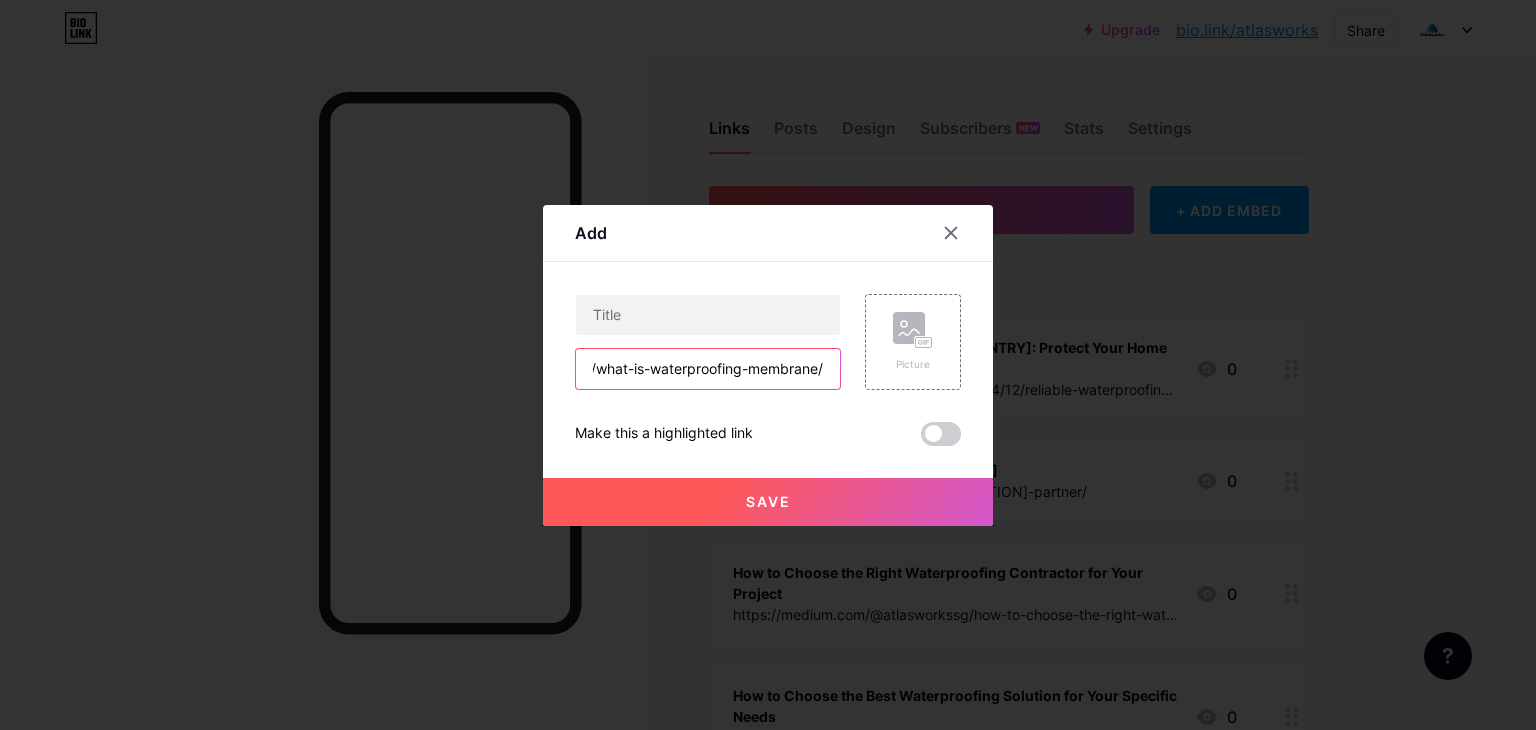 type on "https://www.atlasworks.sg/what-is-waterproofing-membrane/" 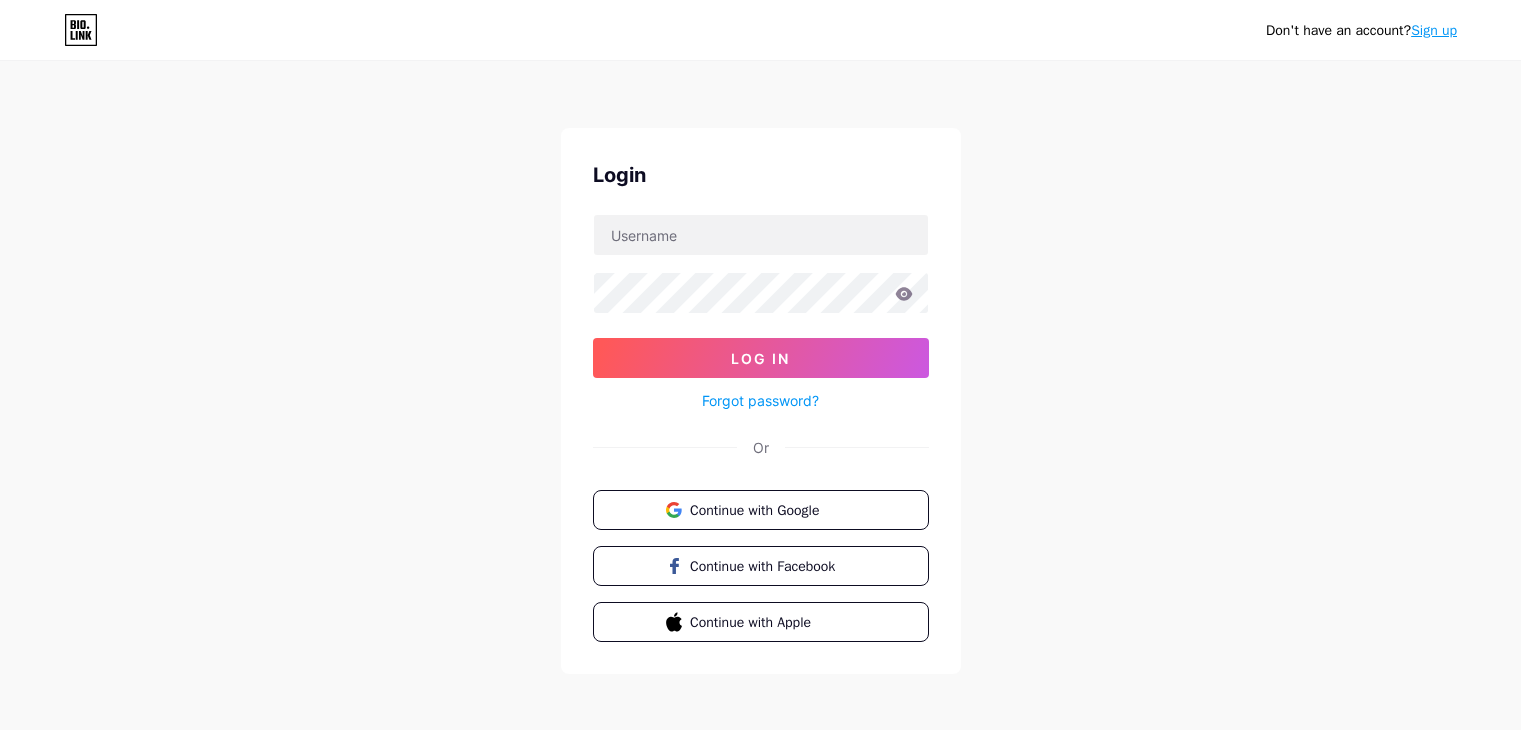 scroll, scrollTop: 0, scrollLeft: 0, axis: both 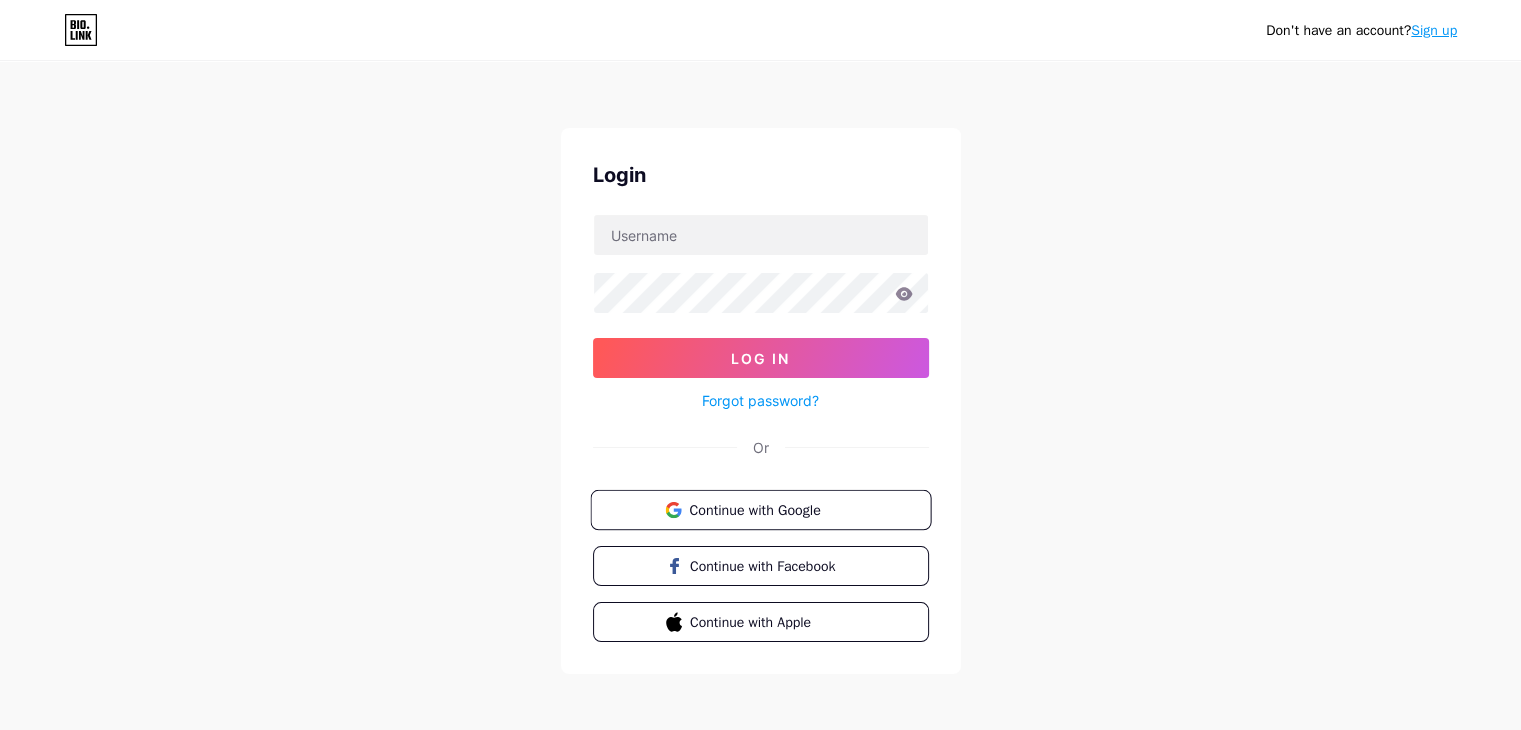 click on "Continue with Google" at bounding box center (772, 509) 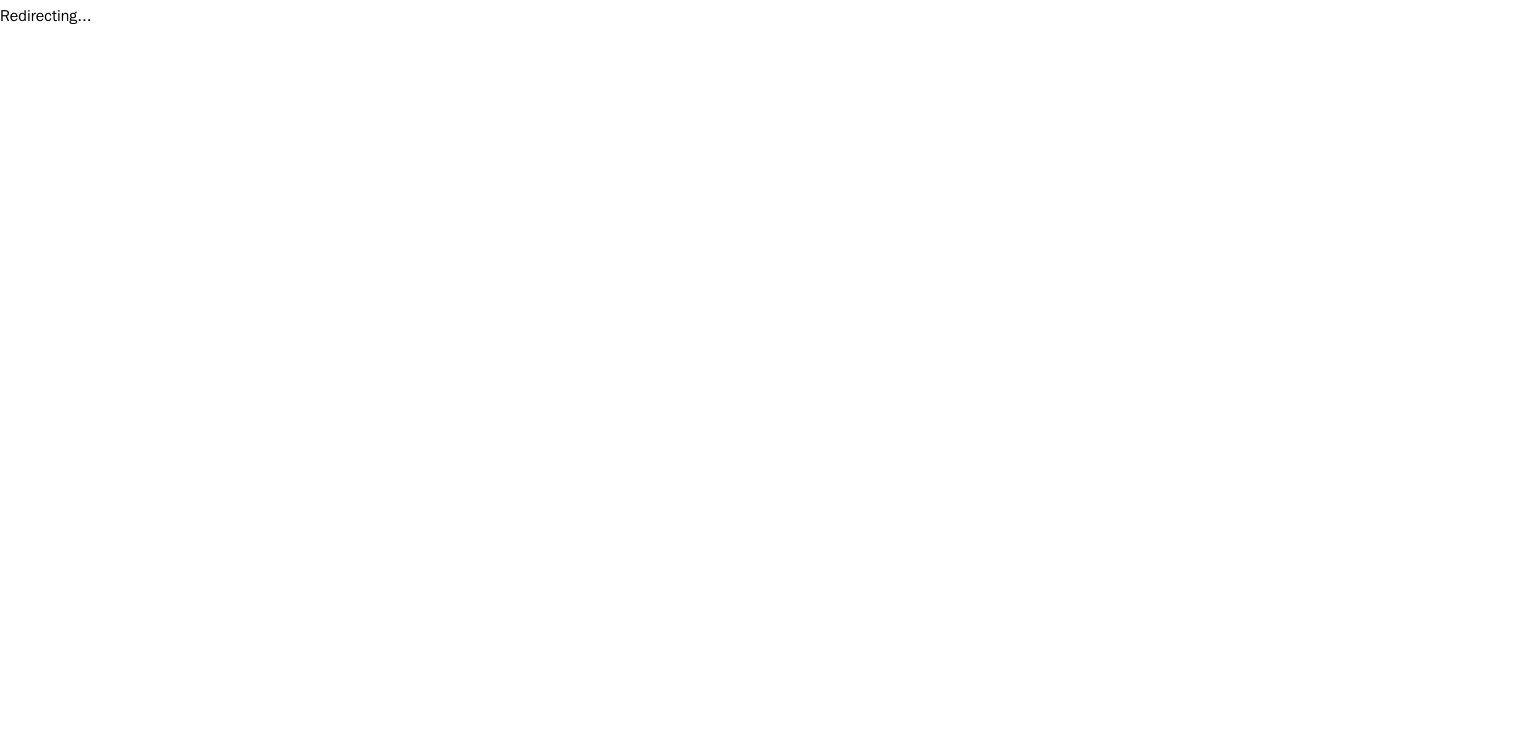 scroll, scrollTop: 0, scrollLeft: 0, axis: both 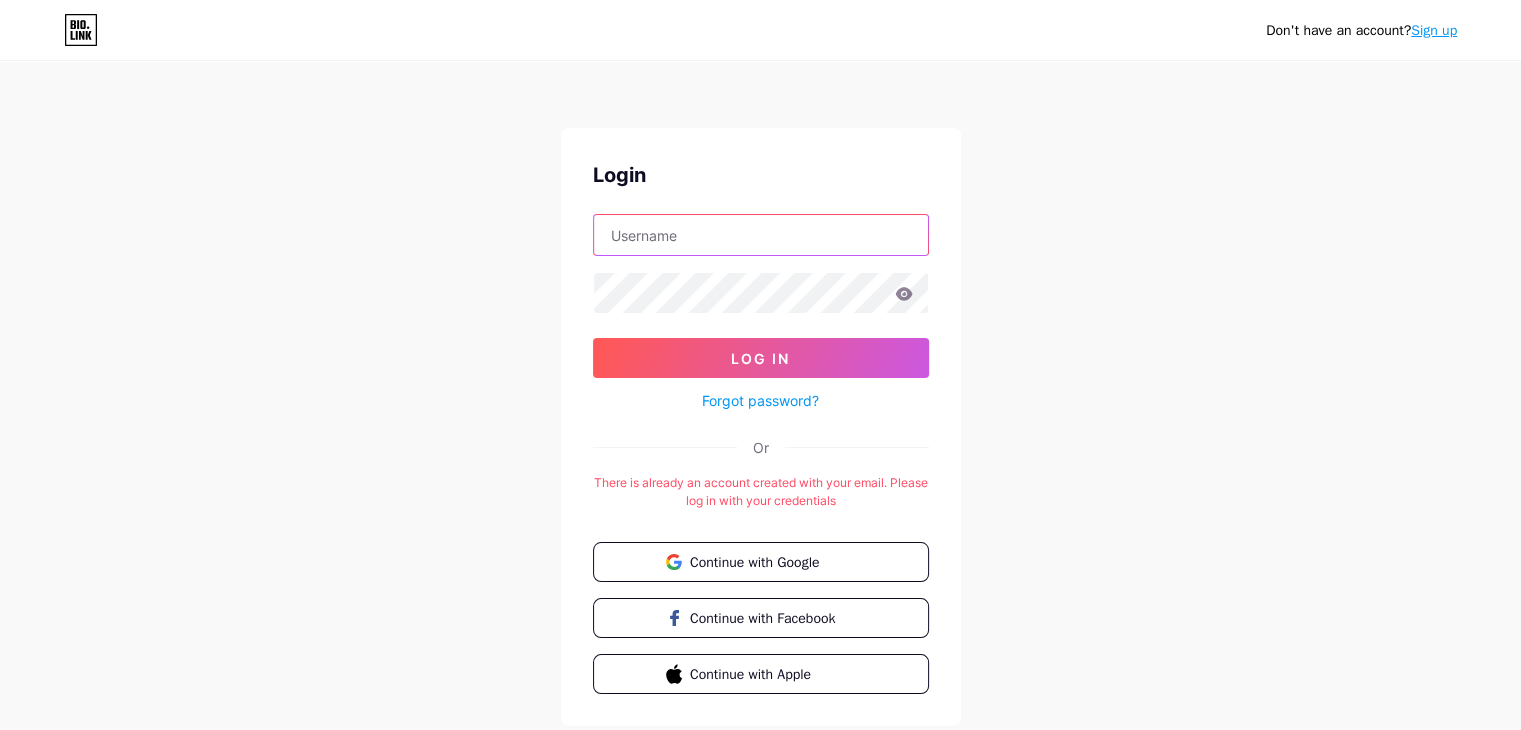 click at bounding box center [761, 235] 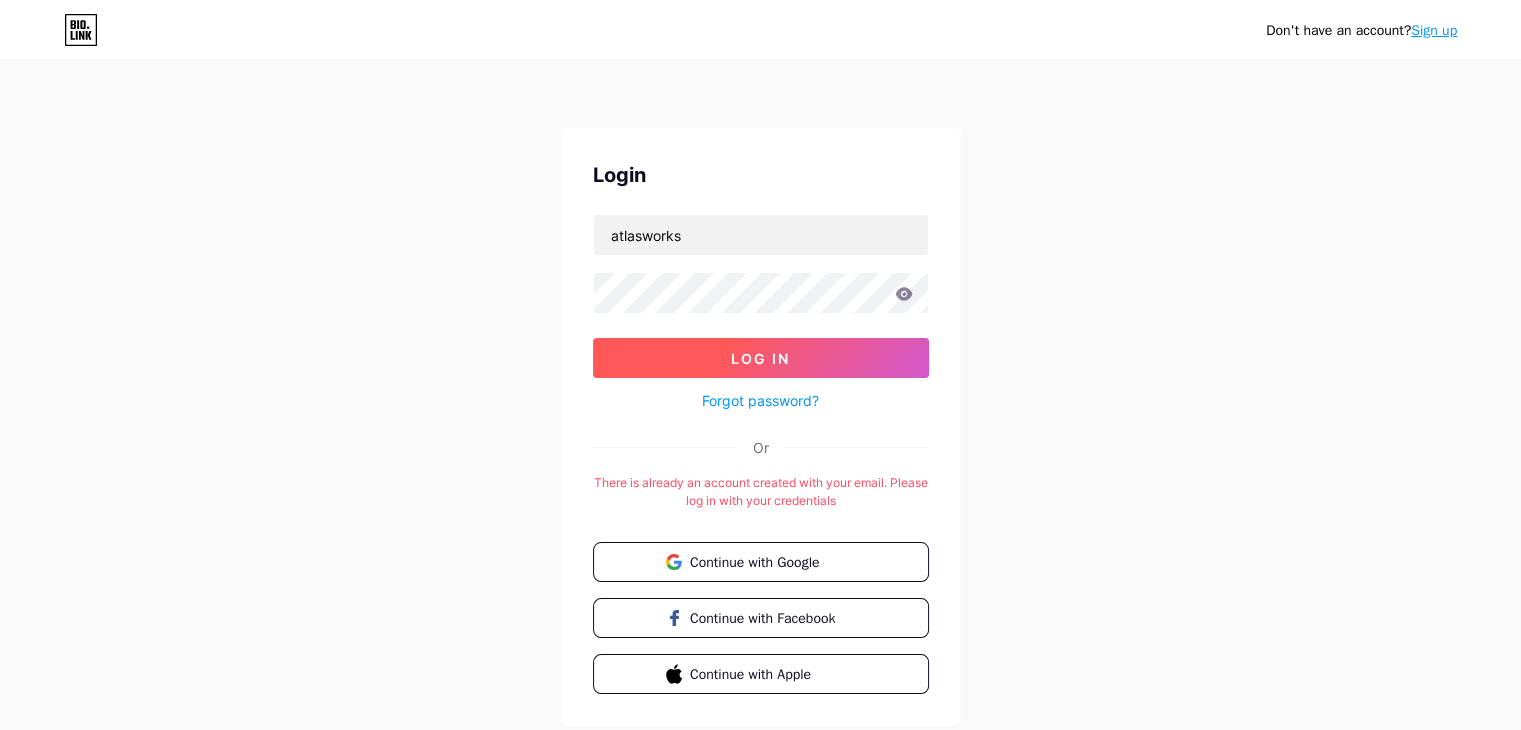 click on "Log In" at bounding box center (760, 358) 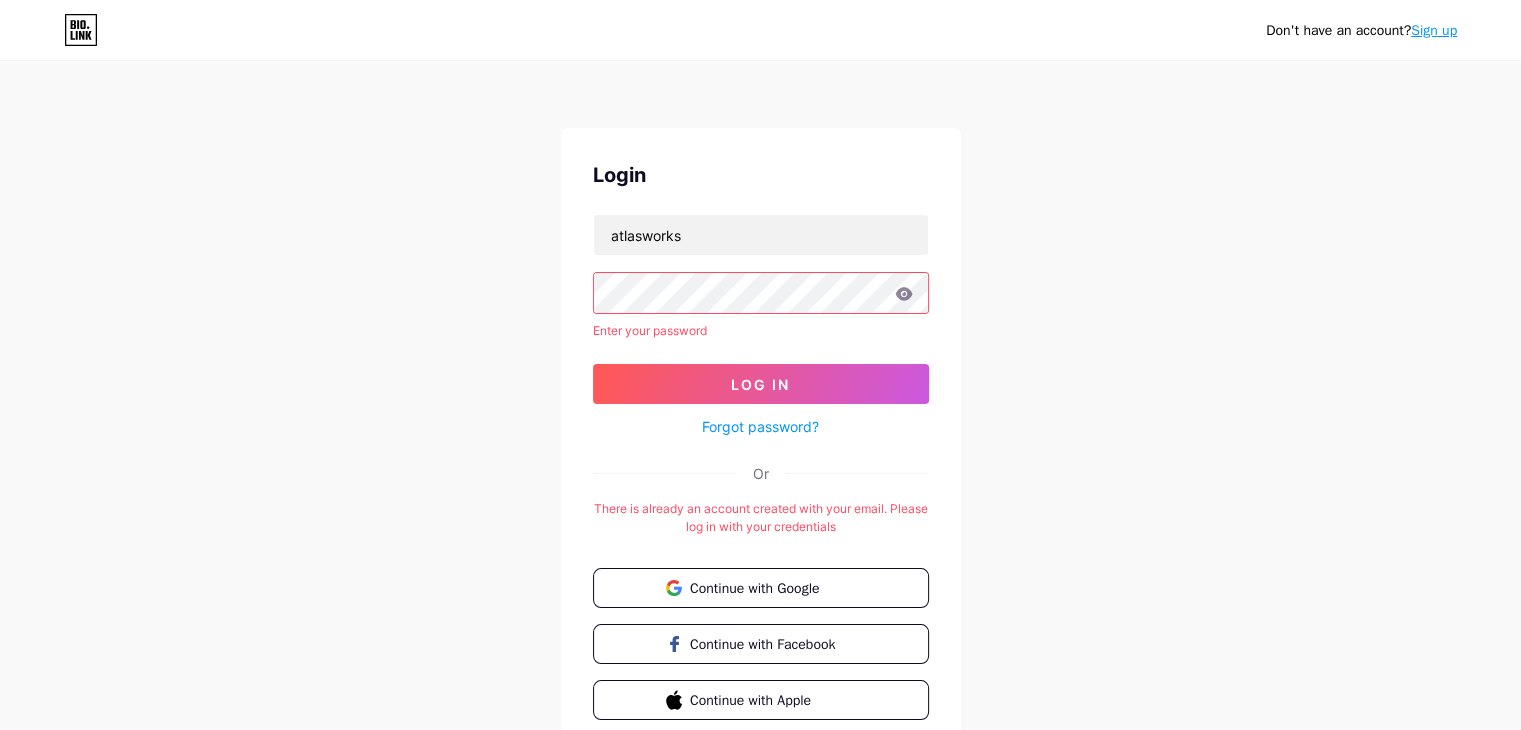 click at bounding box center [904, 294] 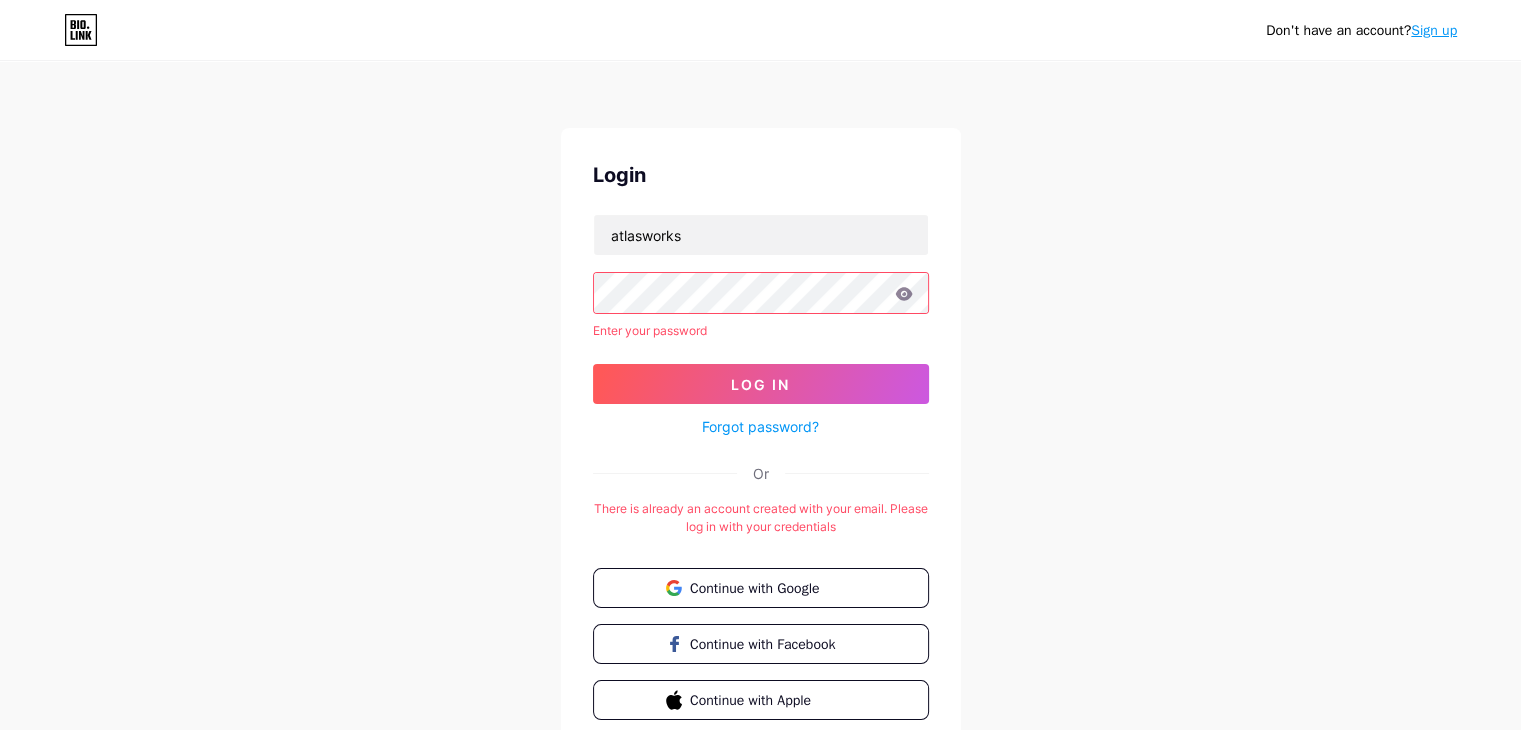 click at bounding box center [904, 294] 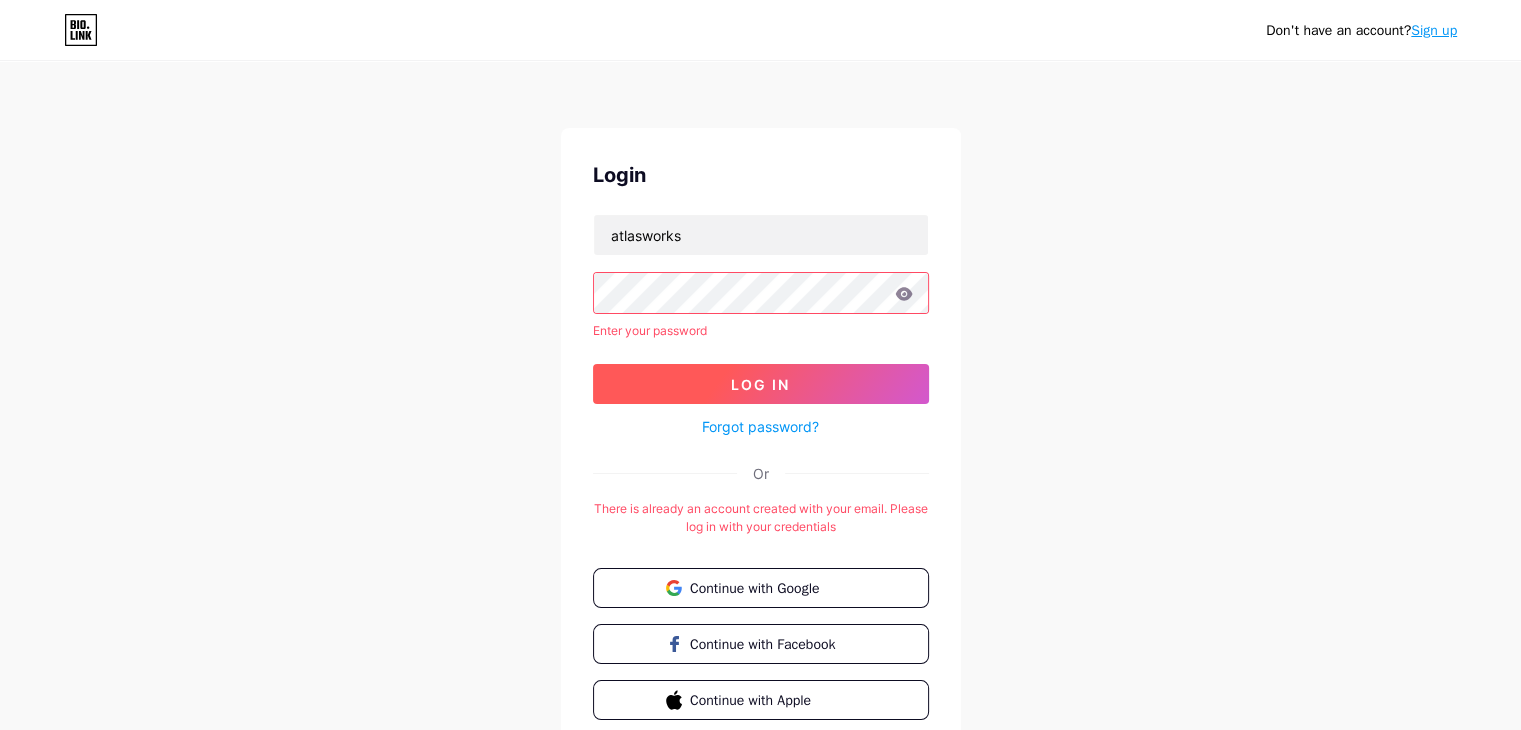click on "Log In" at bounding box center (761, 384) 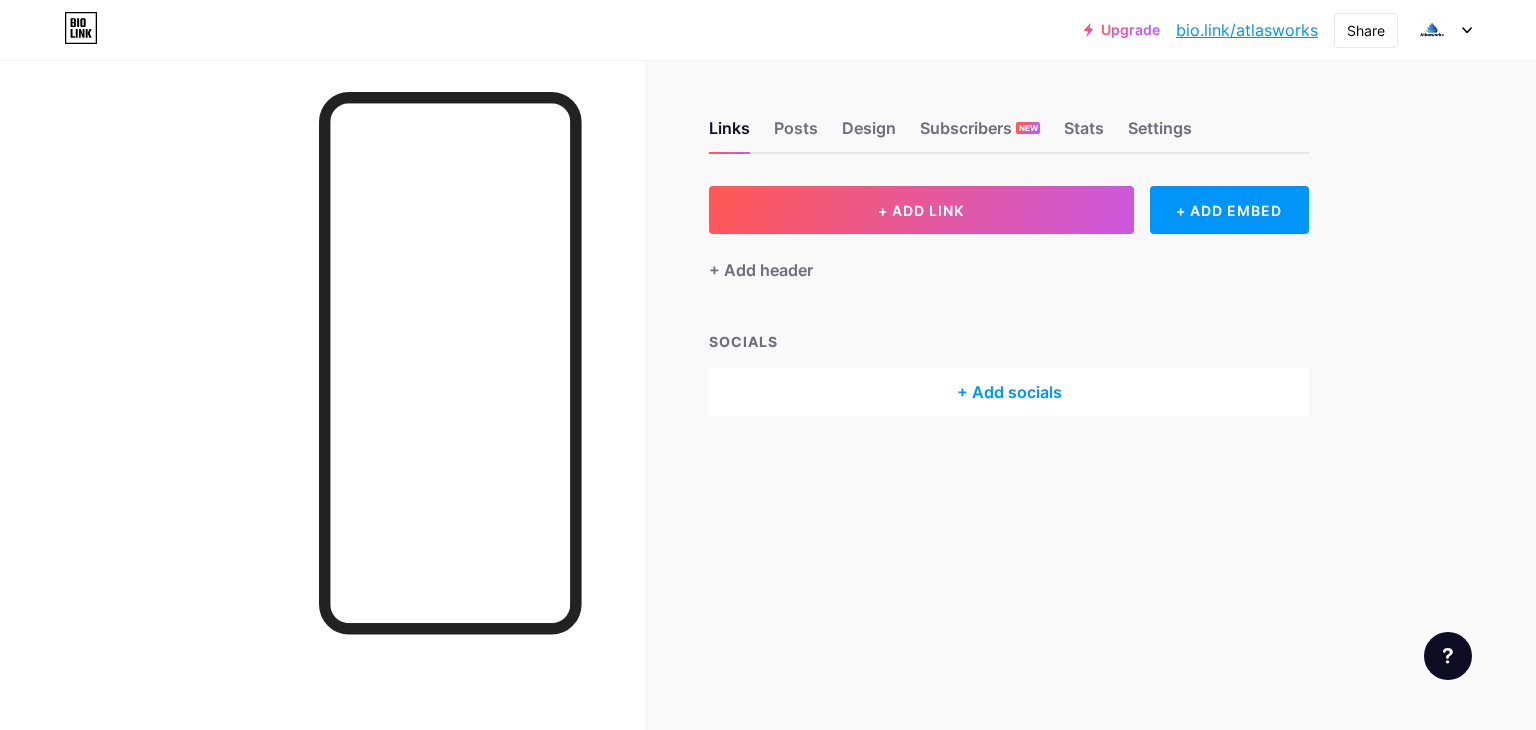 click at bounding box center (1443, 30) 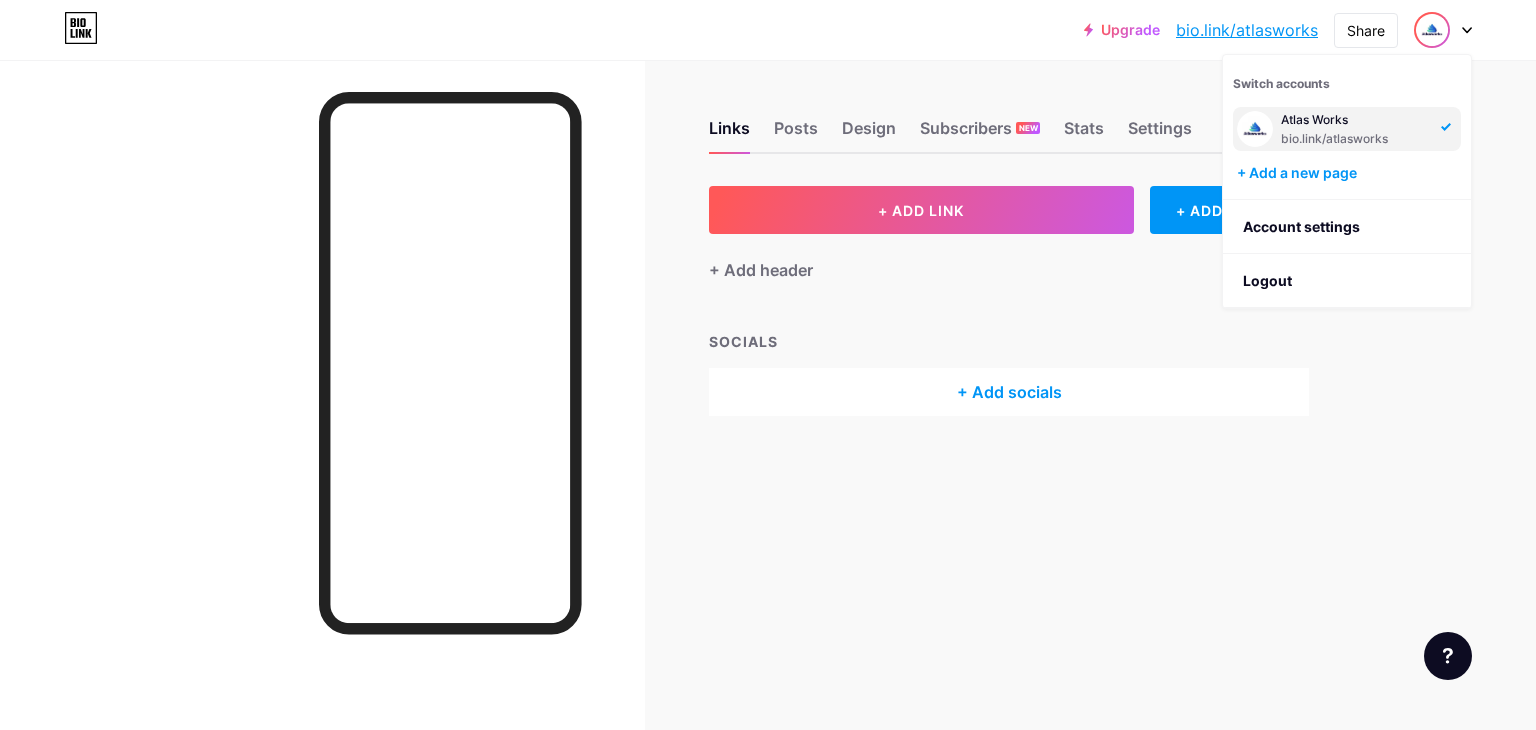 click on "Atlas Works" at bounding box center [1355, 120] 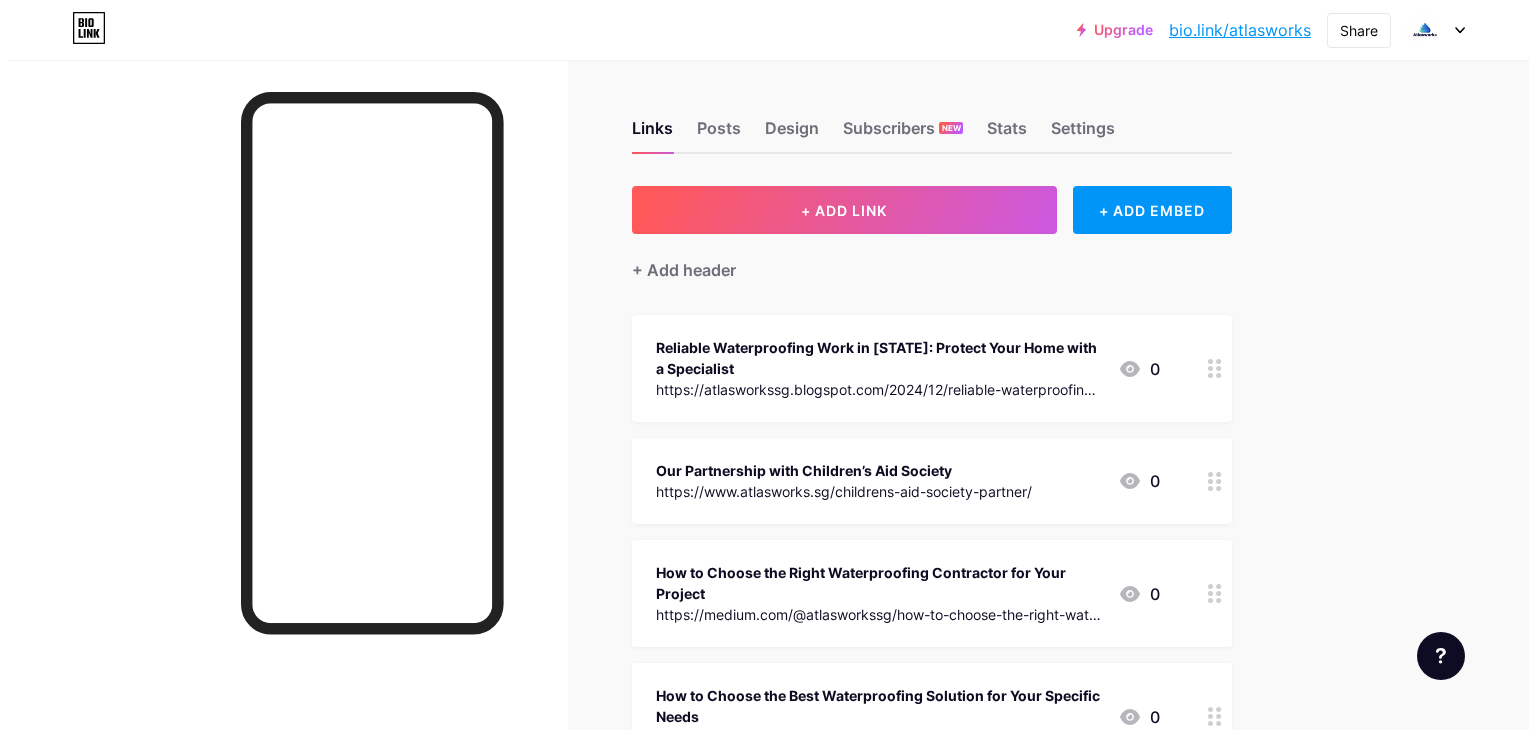 scroll, scrollTop: 0, scrollLeft: 0, axis: both 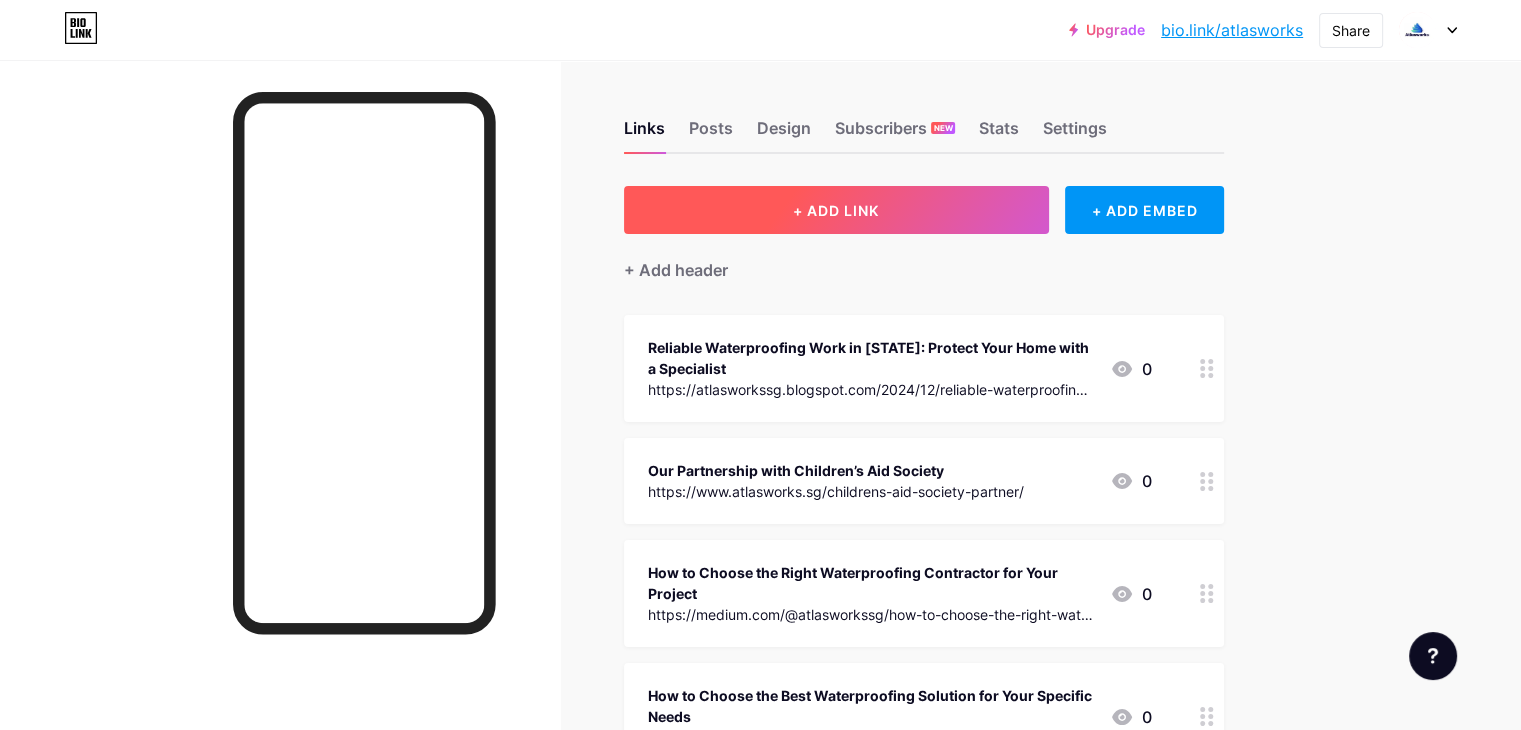 click on "+ ADD LINK" at bounding box center [836, 210] 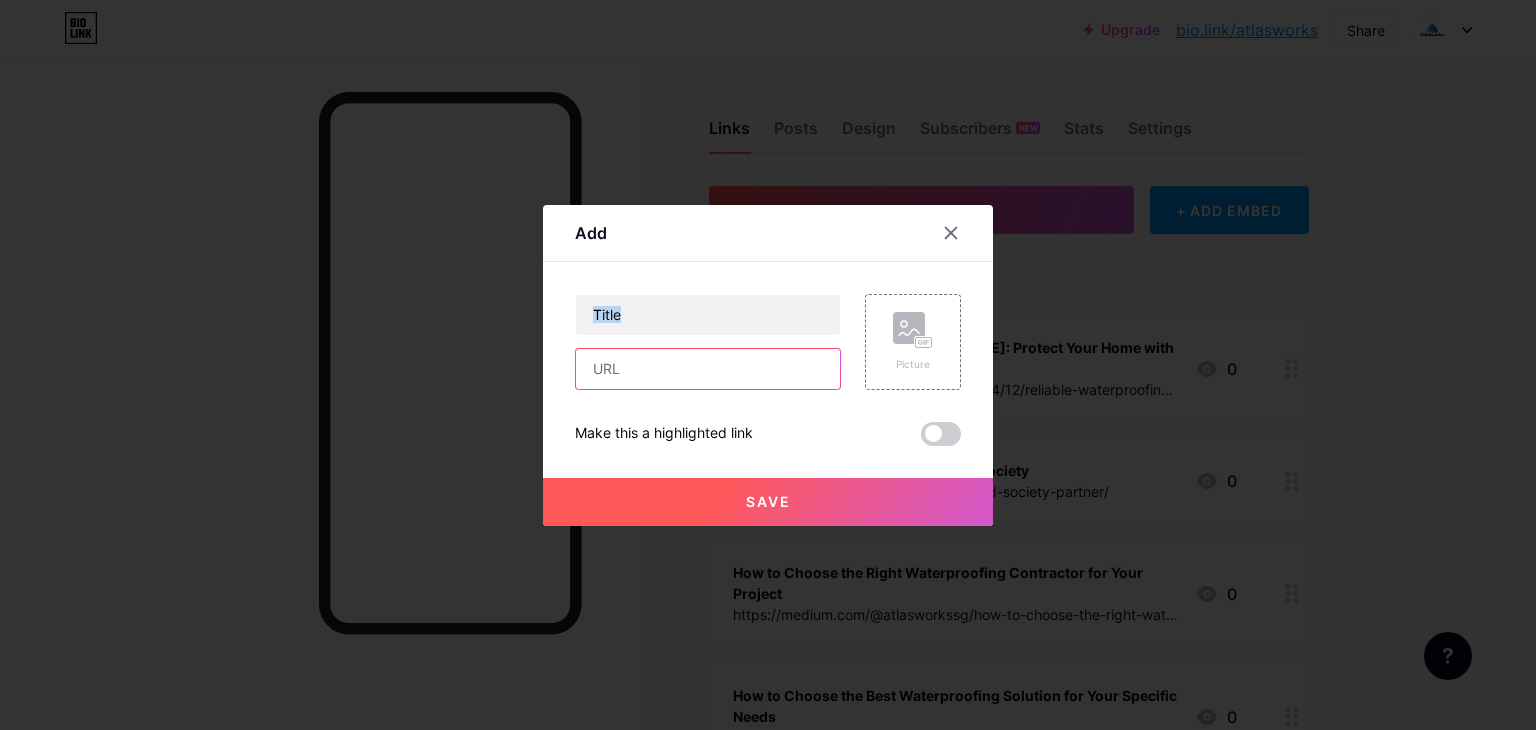 click at bounding box center (708, 369) 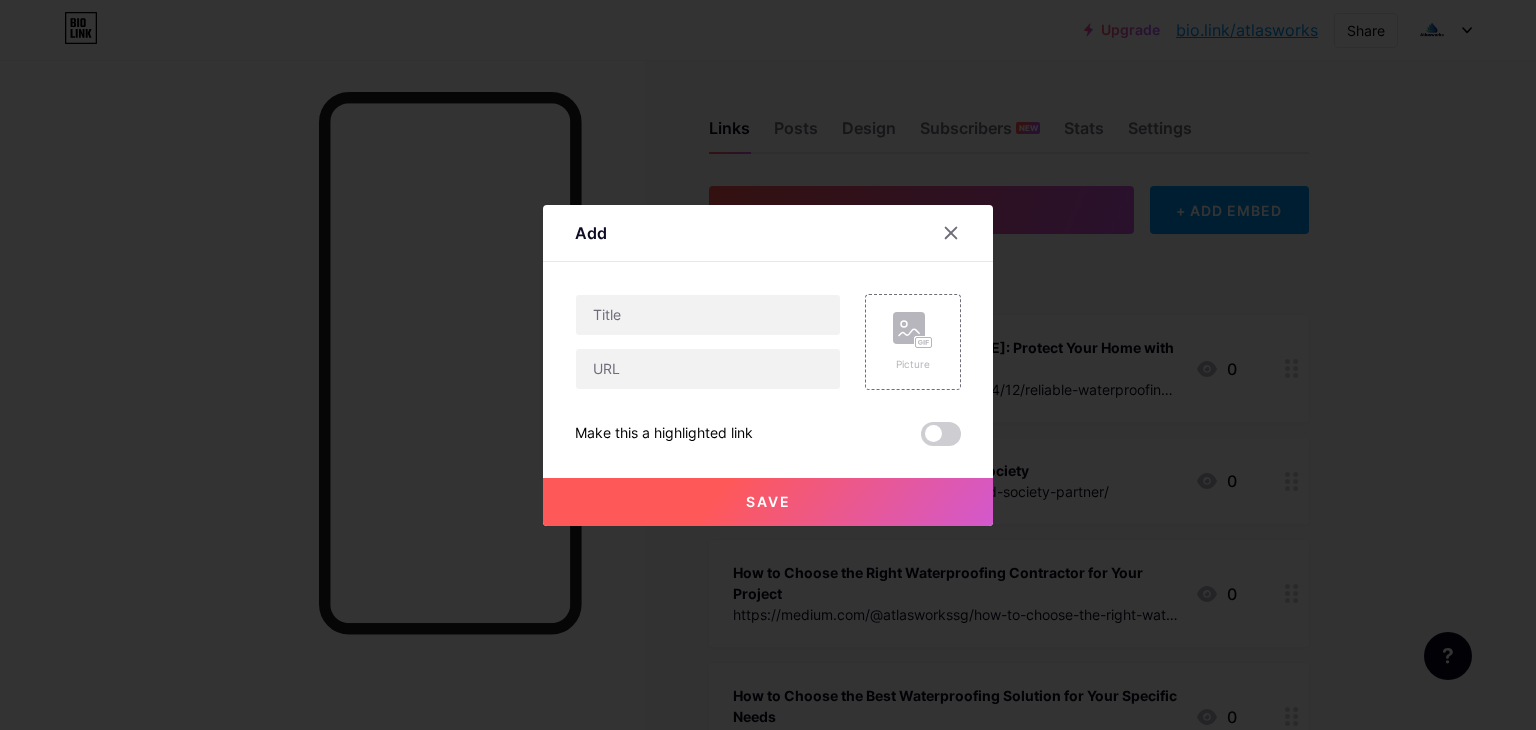 drag, startPoint x: 848, startPoint y: 226, endPoint x: 727, endPoint y: 342, distance: 167.6216 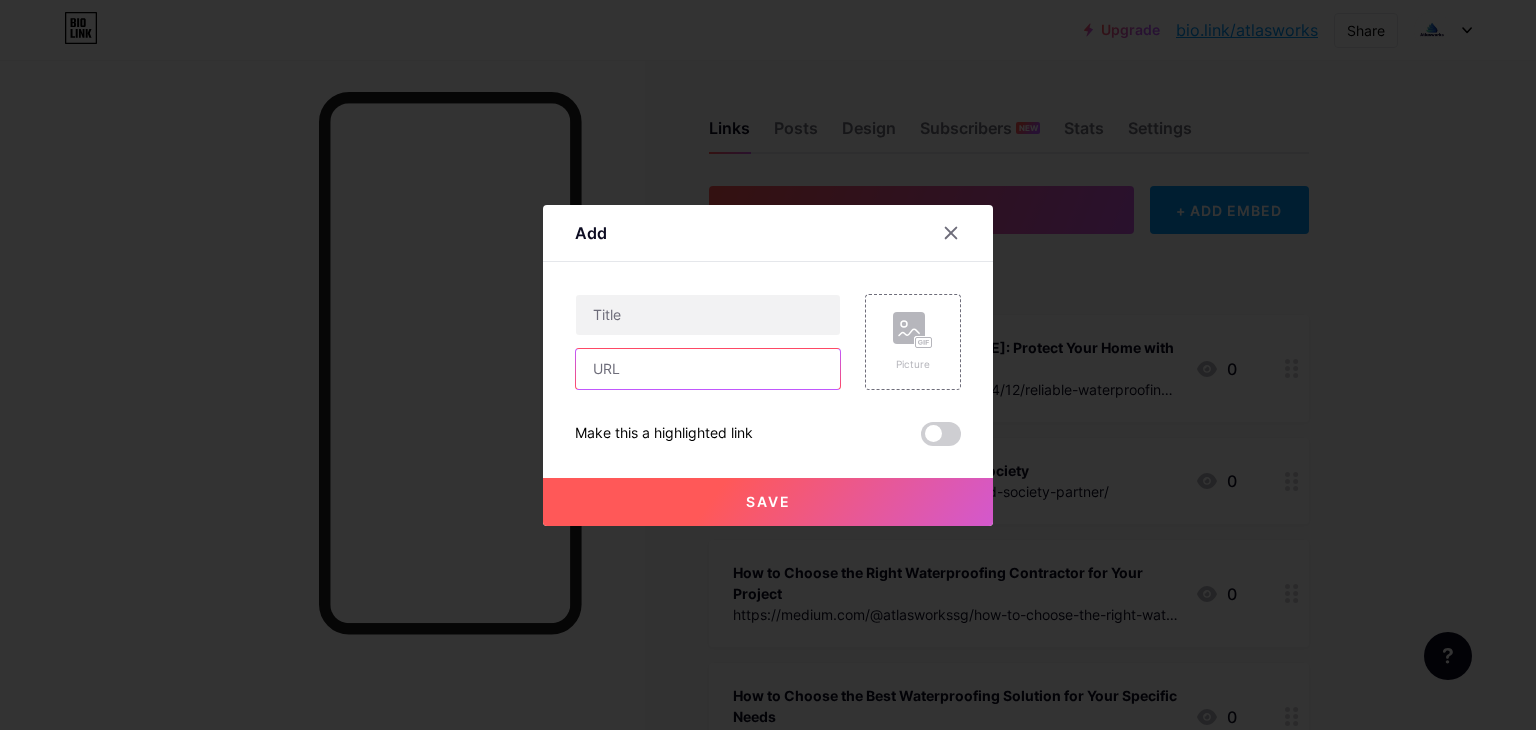 click at bounding box center (708, 369) 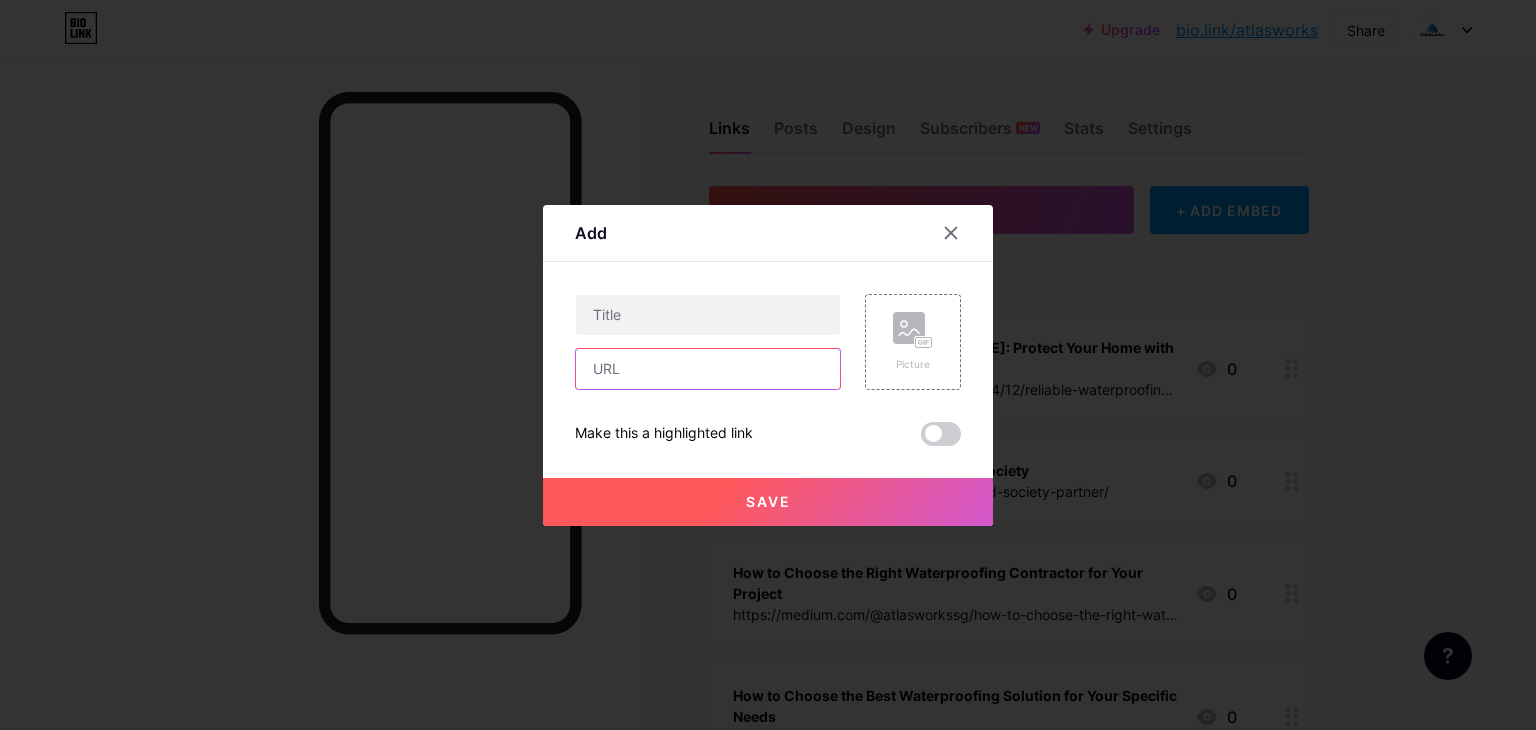 paste on "https://www.atlasworks.sg/what-is-waterproofing-membrane/" 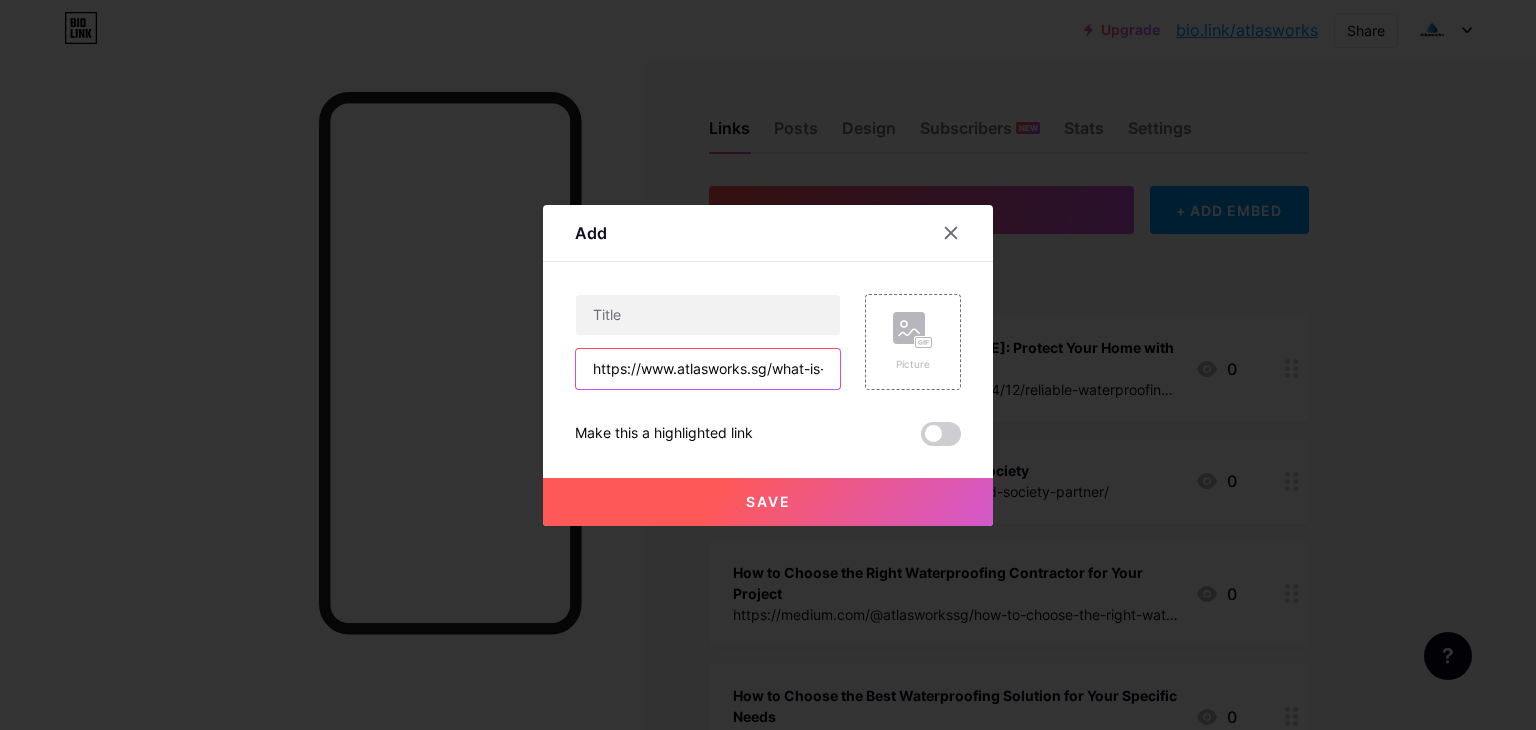 scroll, scrollTop: 0, scrollLeft: 180, axis: horizontal 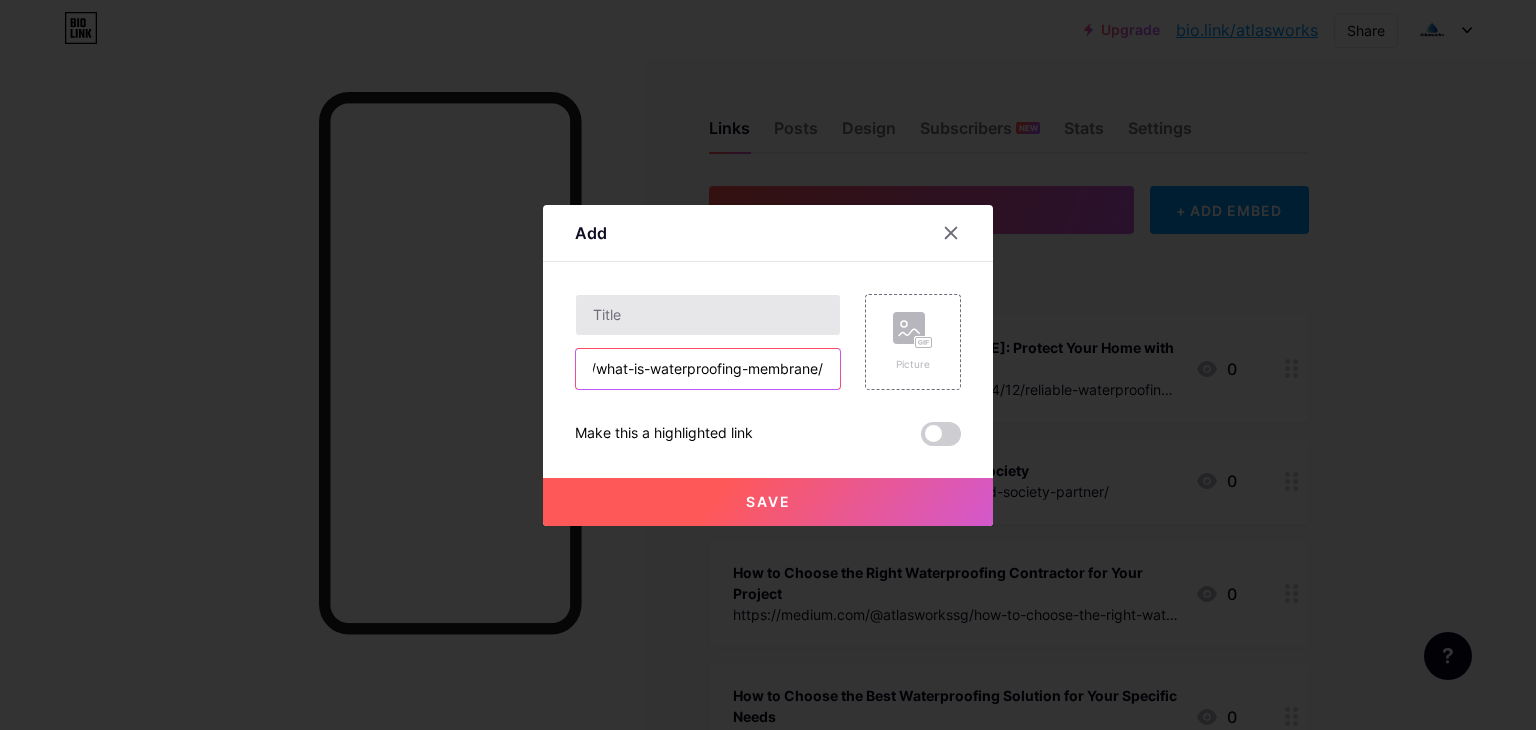 type on "https://www.atlasworks.sg/what-is-waterproofing-membrane/" 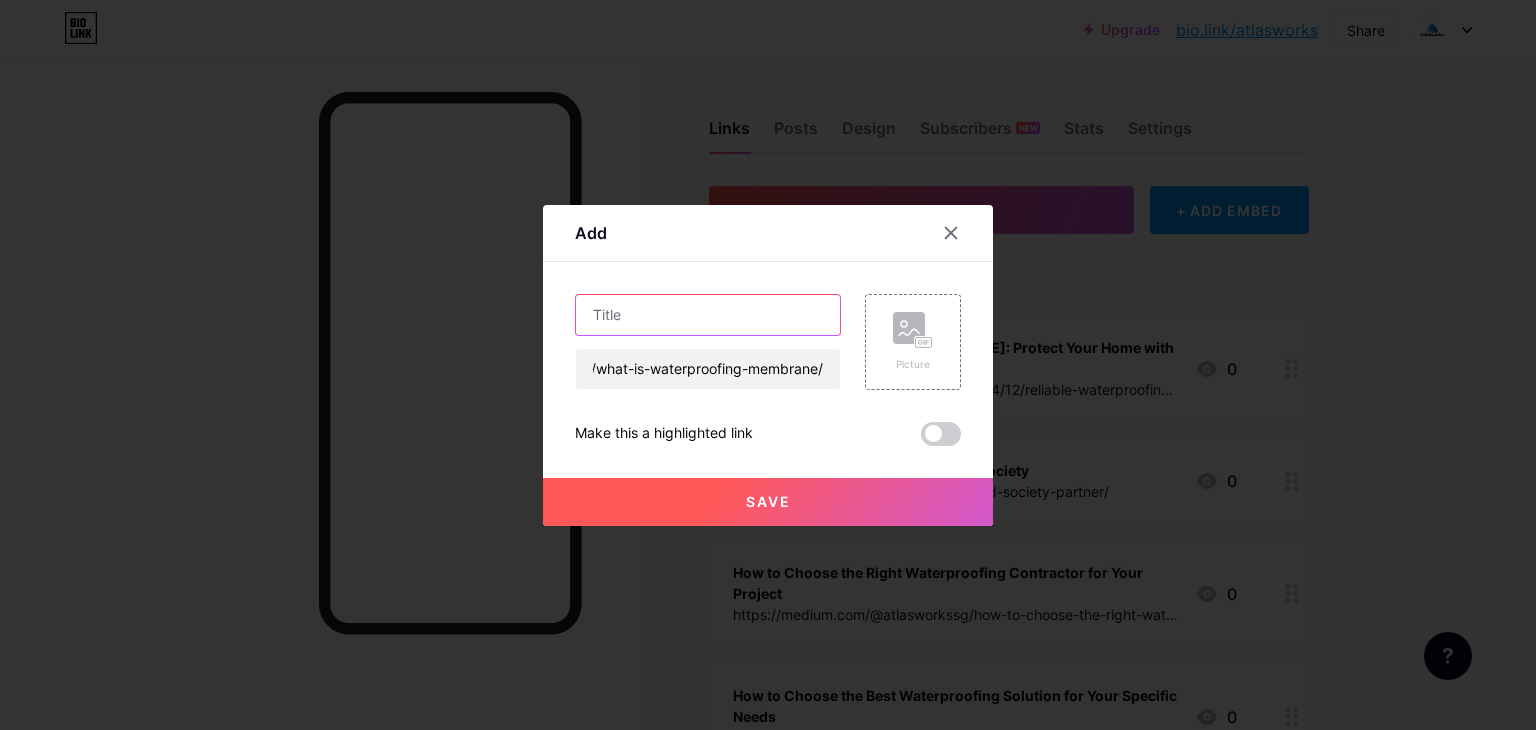scroll, scrollTop: 0, scrollLeft: 0, axis: both 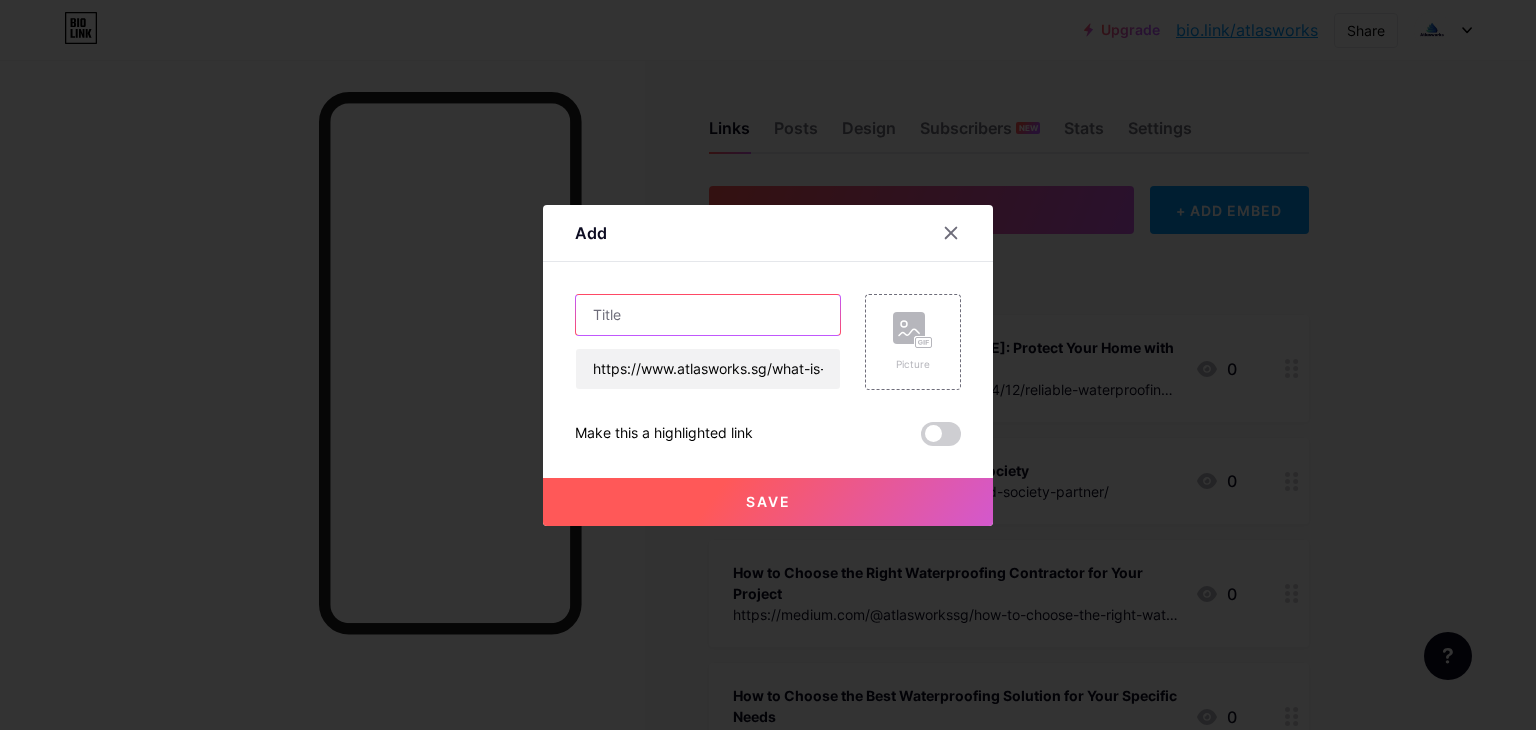 click at bounding box center [708, 315] 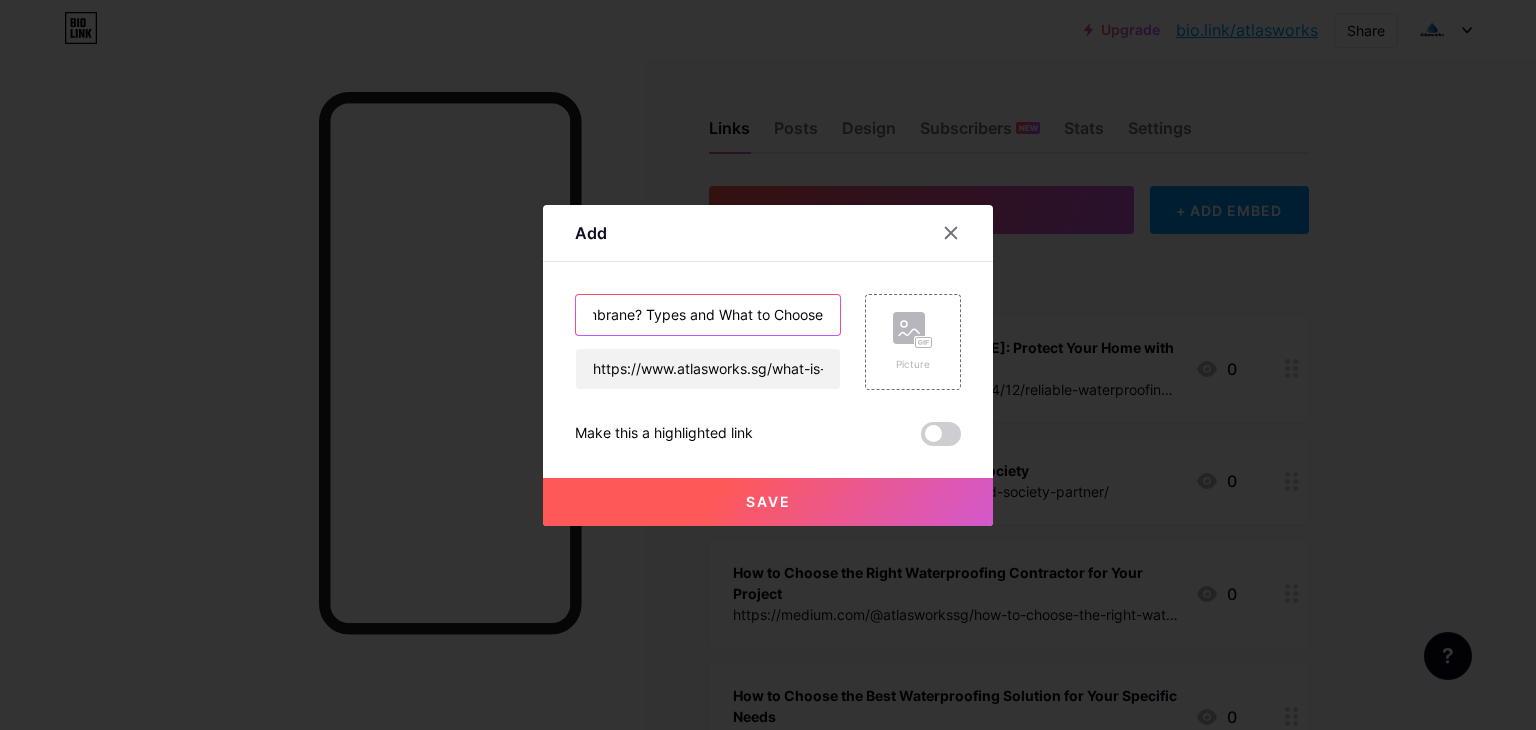 paste on "What is Waterproofing Membrane? Types and What to Choose" 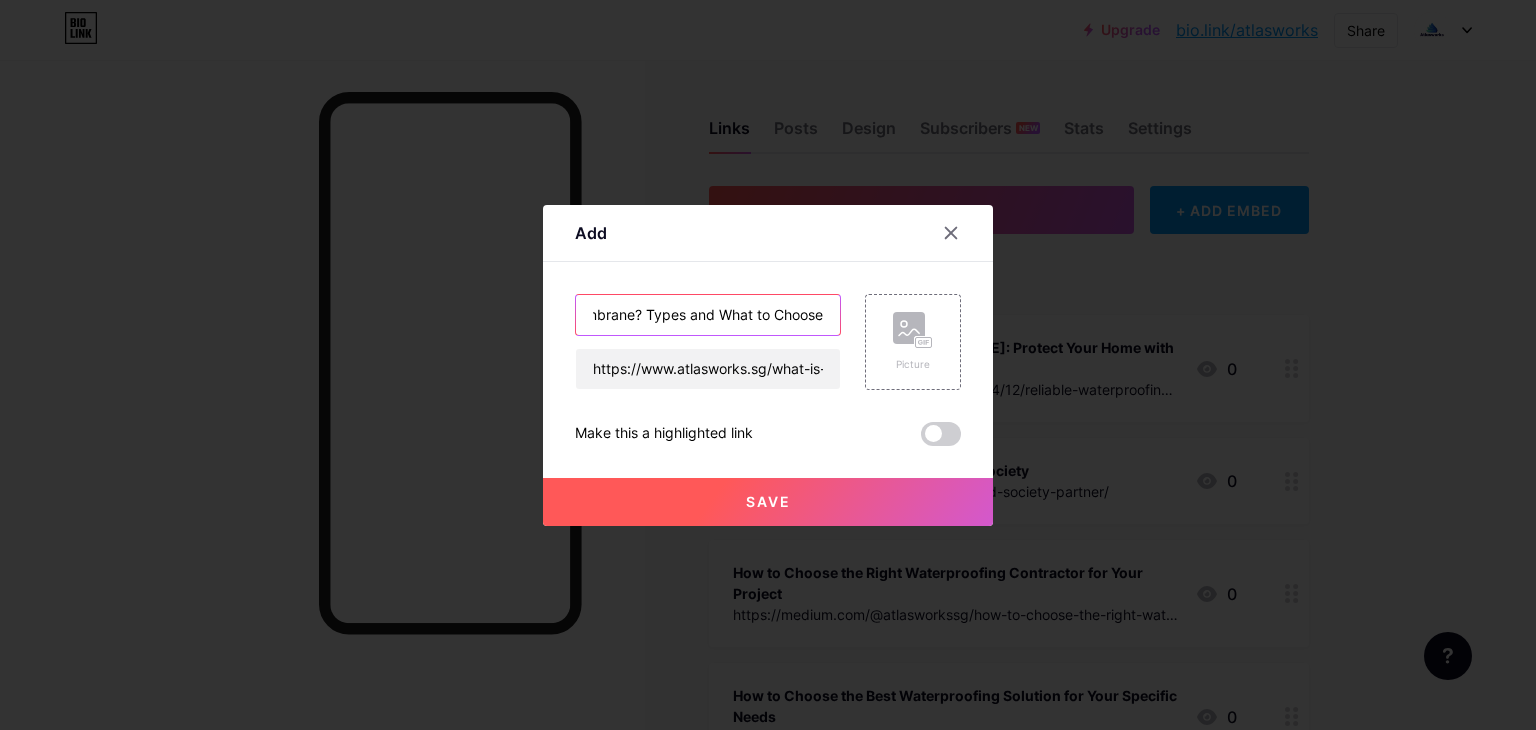 scroll, scrollTop: 0, scrollLeft: 180, axis: horizontal 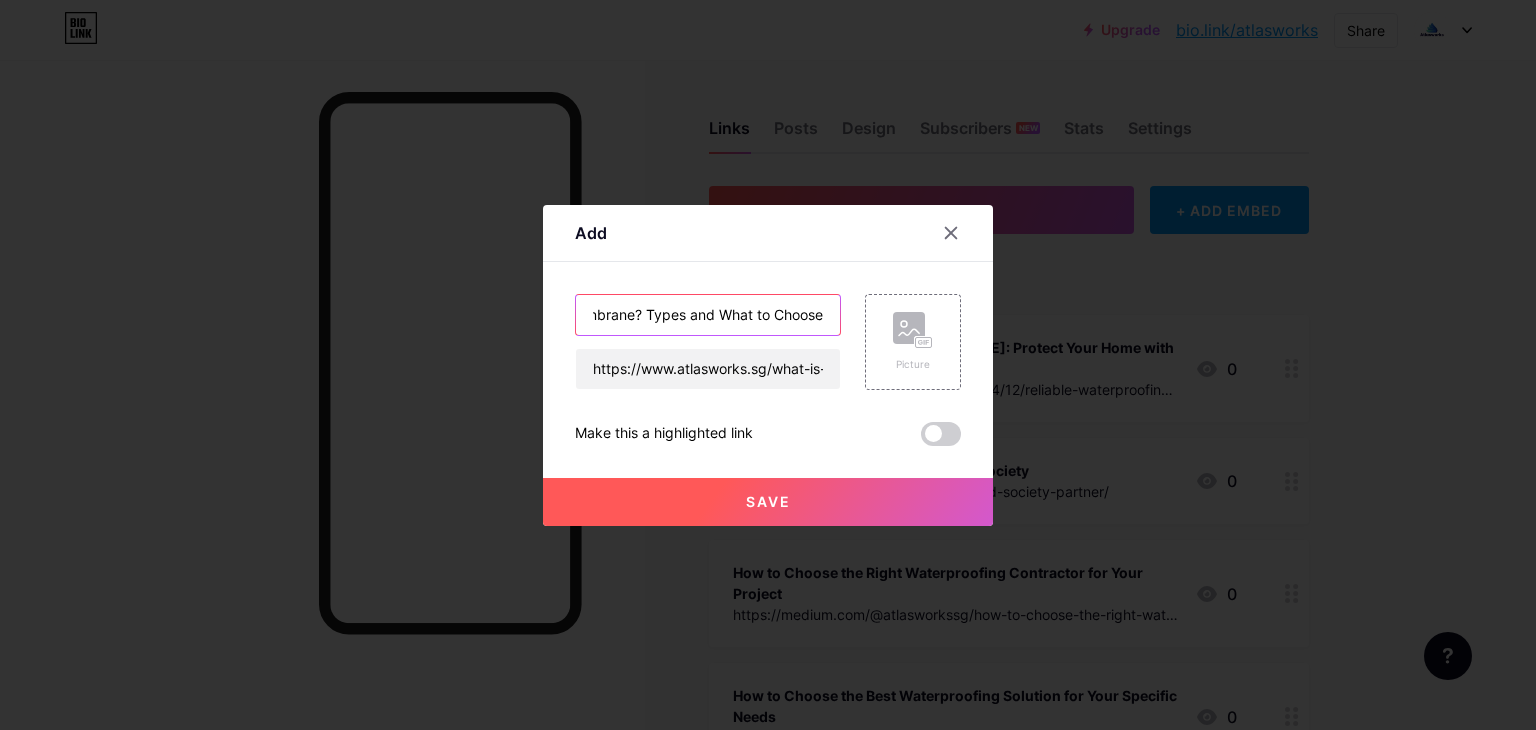 click on "What is Waterproofing Membrane? Types and What to Choose" at bounding box center (708, 315) 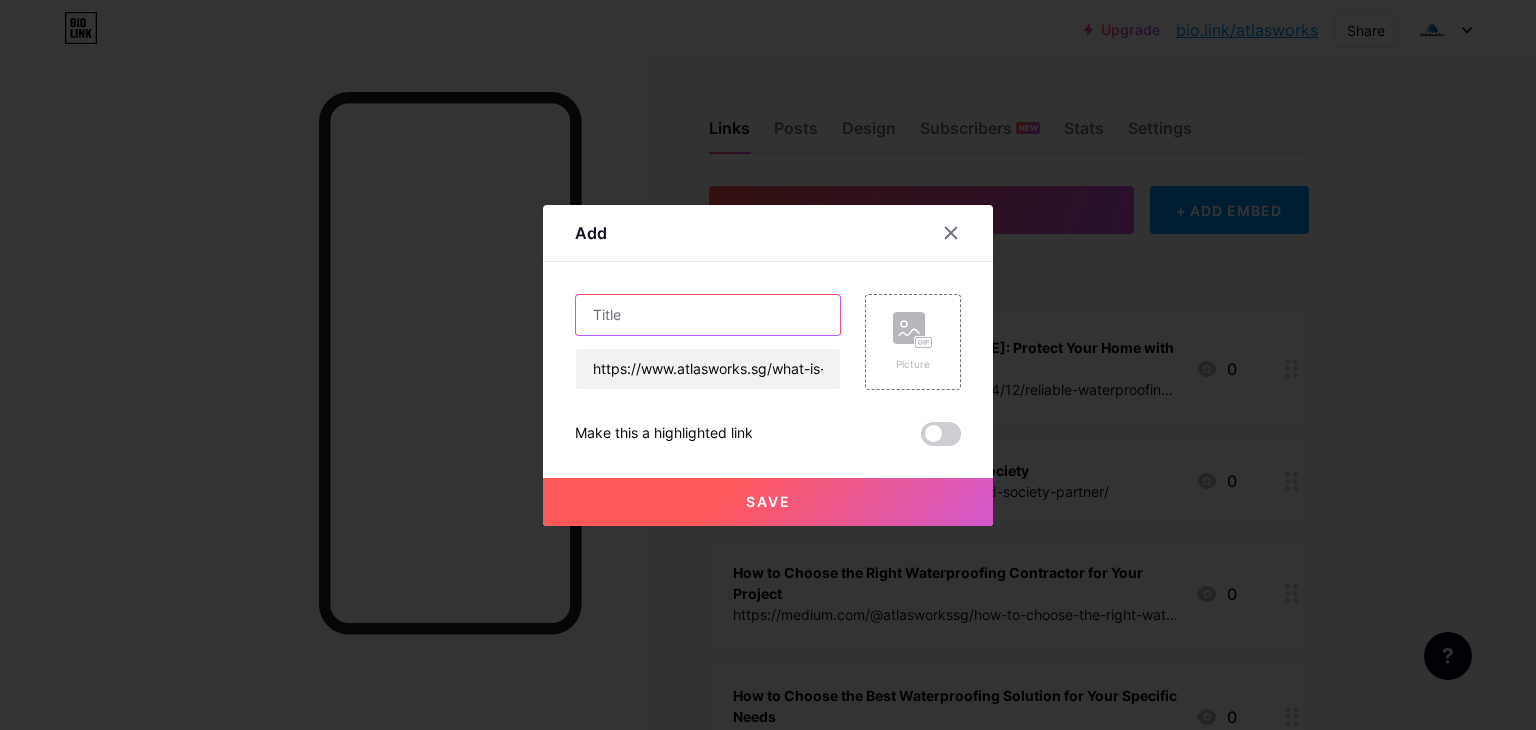 scroll, scrollTop: 0, scrollLeft: 0, axis: both 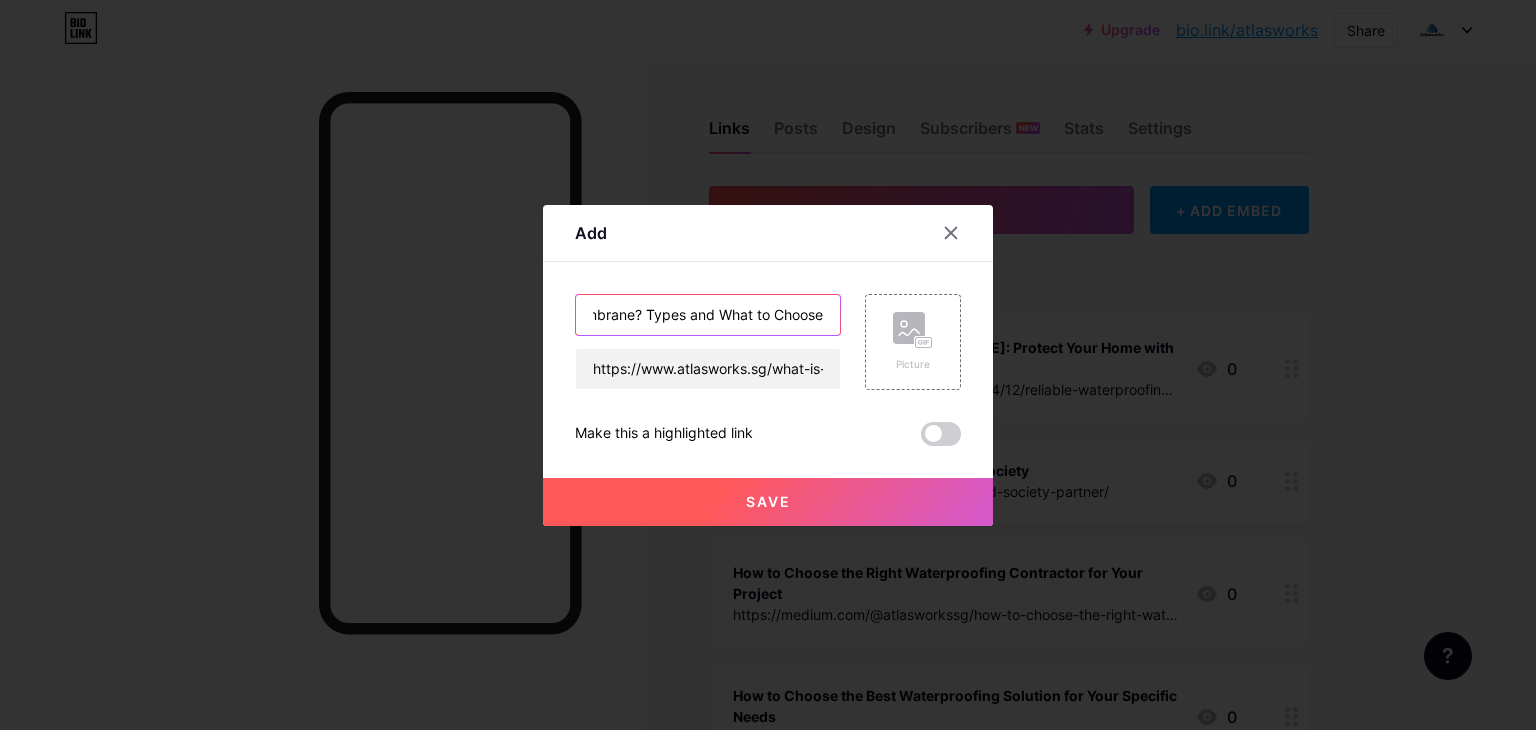 type on "What is Waterproofing Membrane? Types and What to Choose" 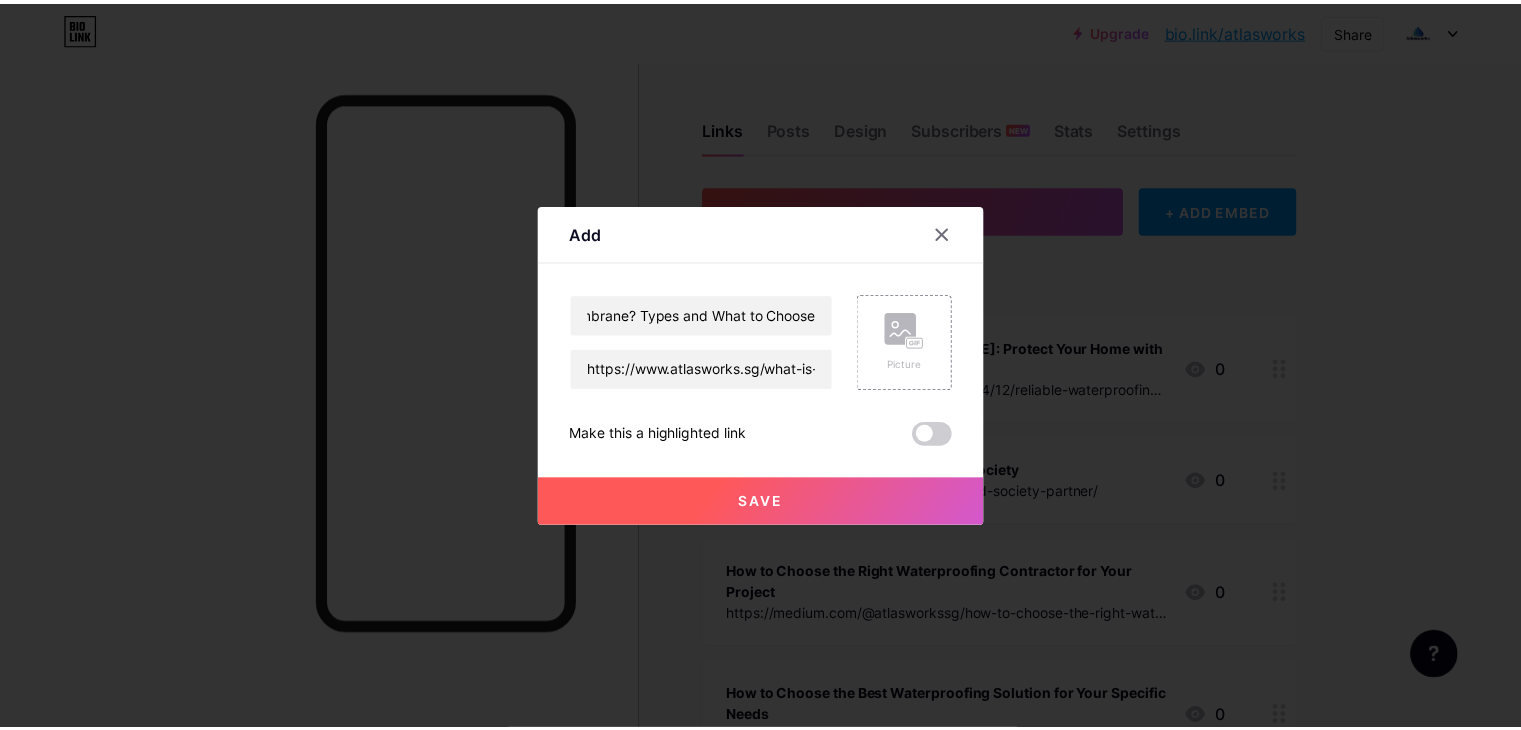 scroll, scrollTop: 0, scrollLeft: 0, axis: both 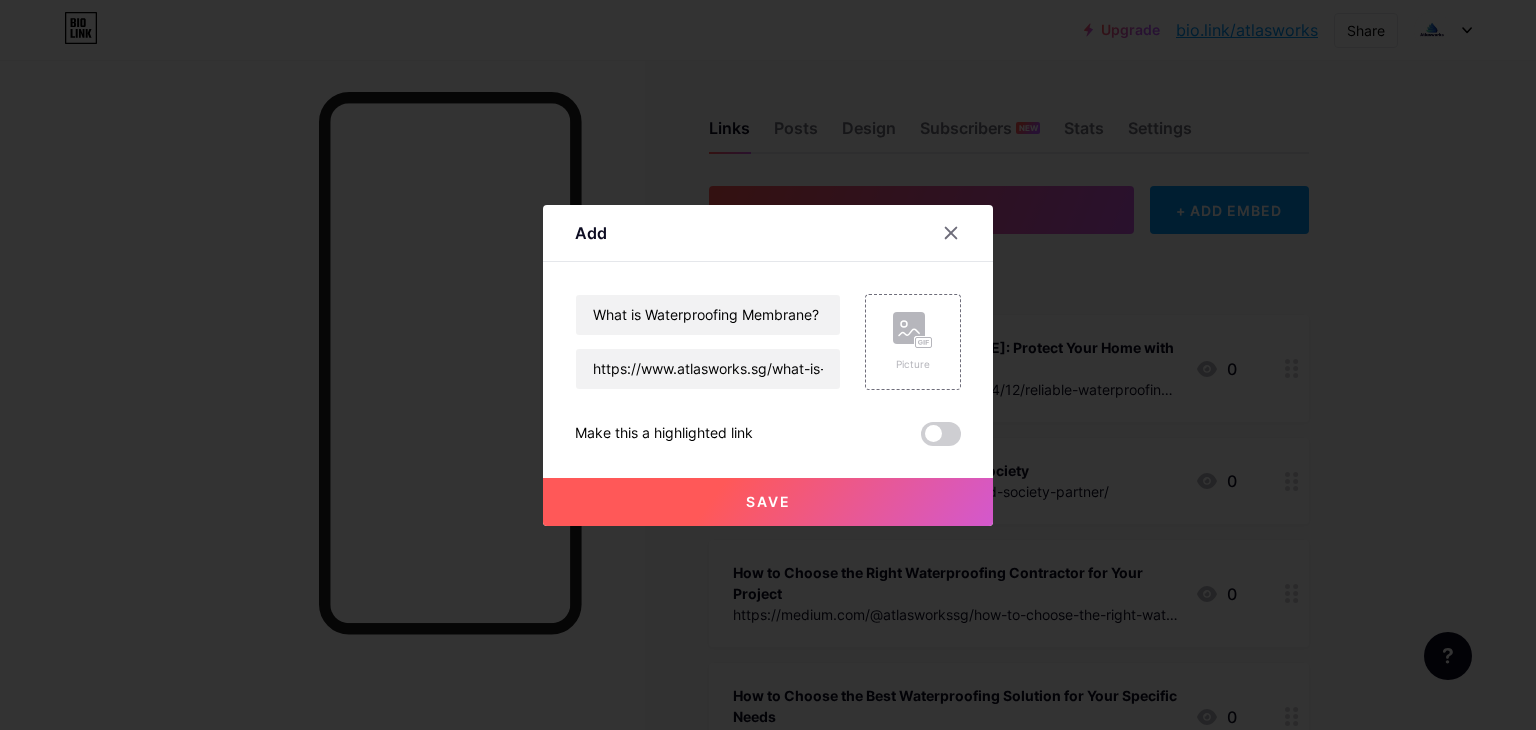 click on "Save" at bounding box center [768, 501] 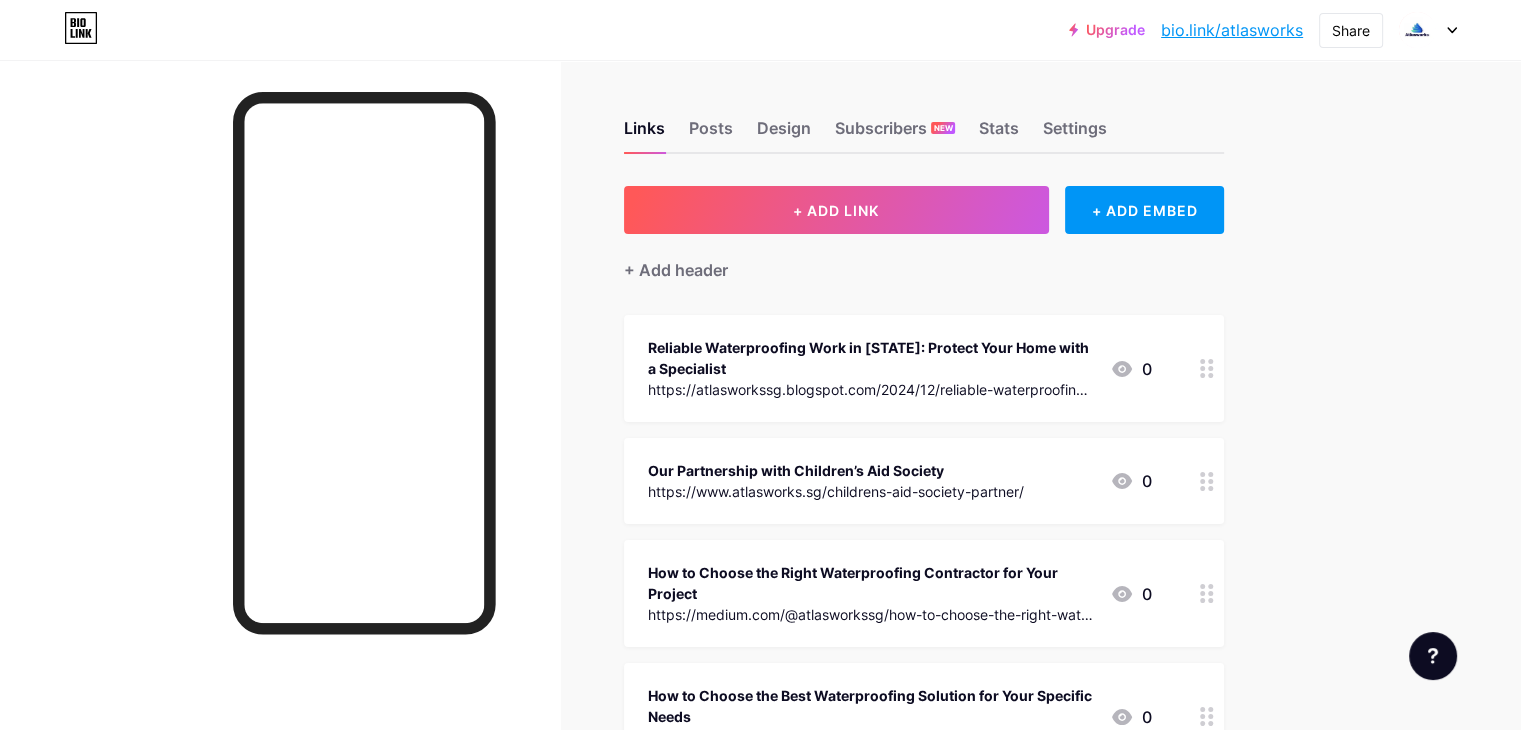 click on "bio.link/atlasworks" at bounding box center [1232, 30] 